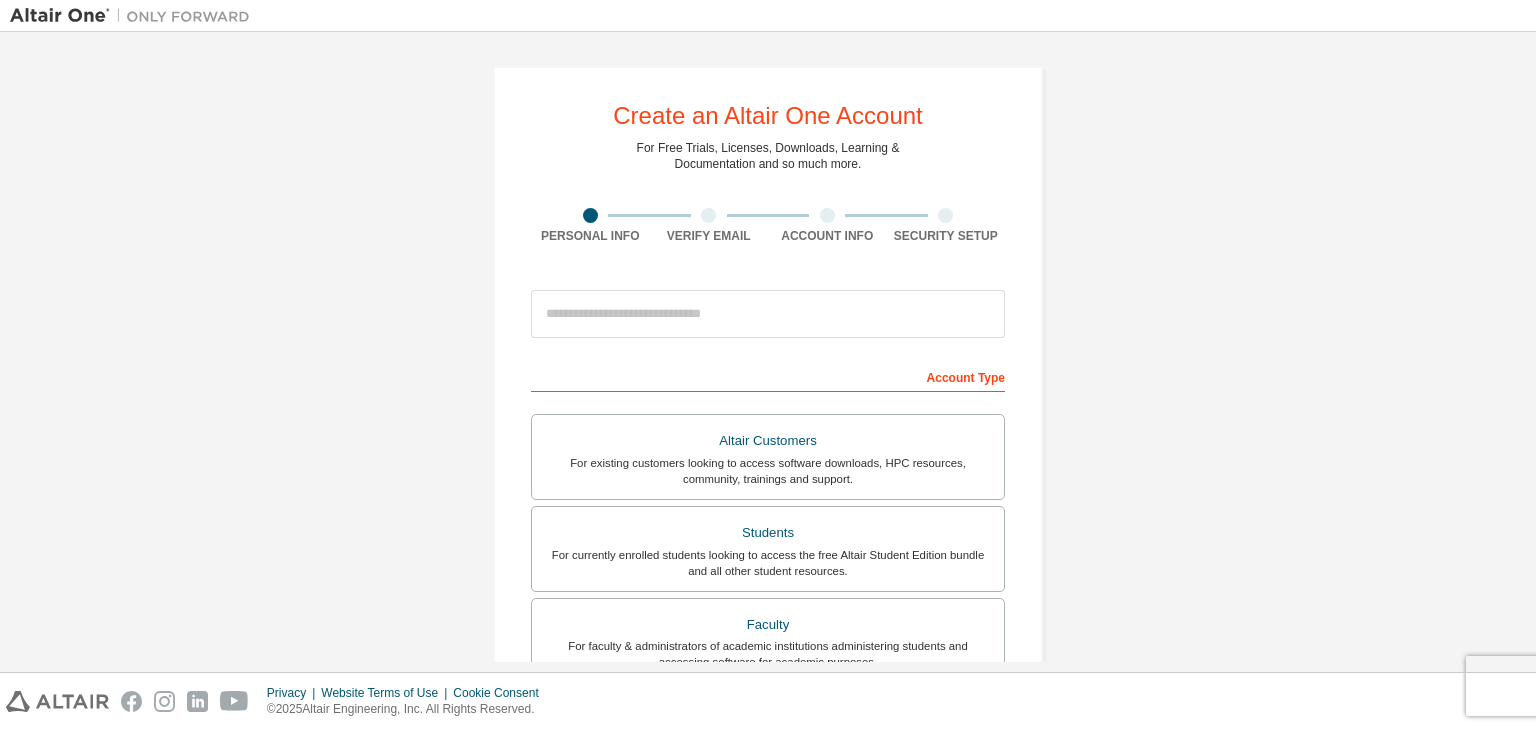 scroll, scrollTop: 0, scrollLeft: 0, axis: both 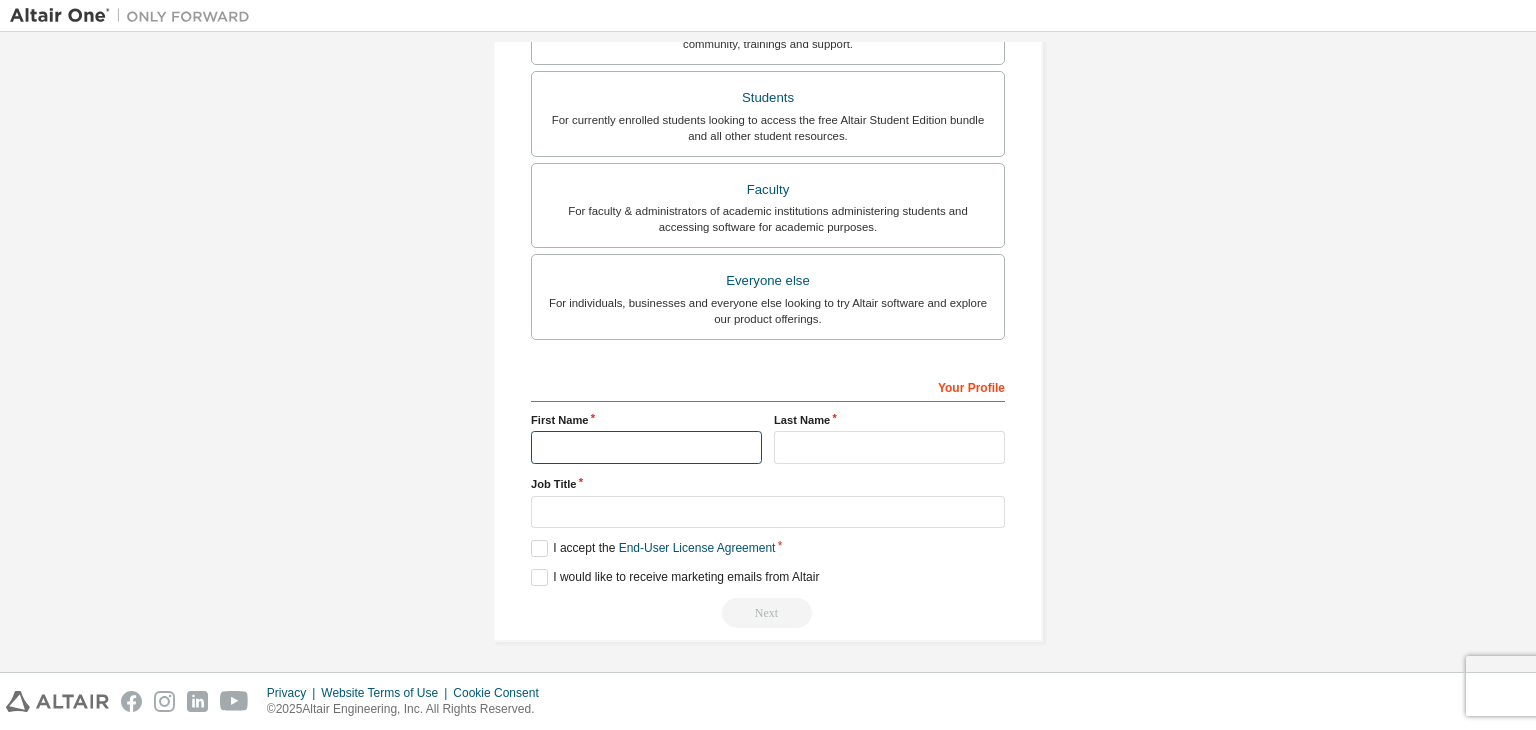 click at bounding box center (646, 447) 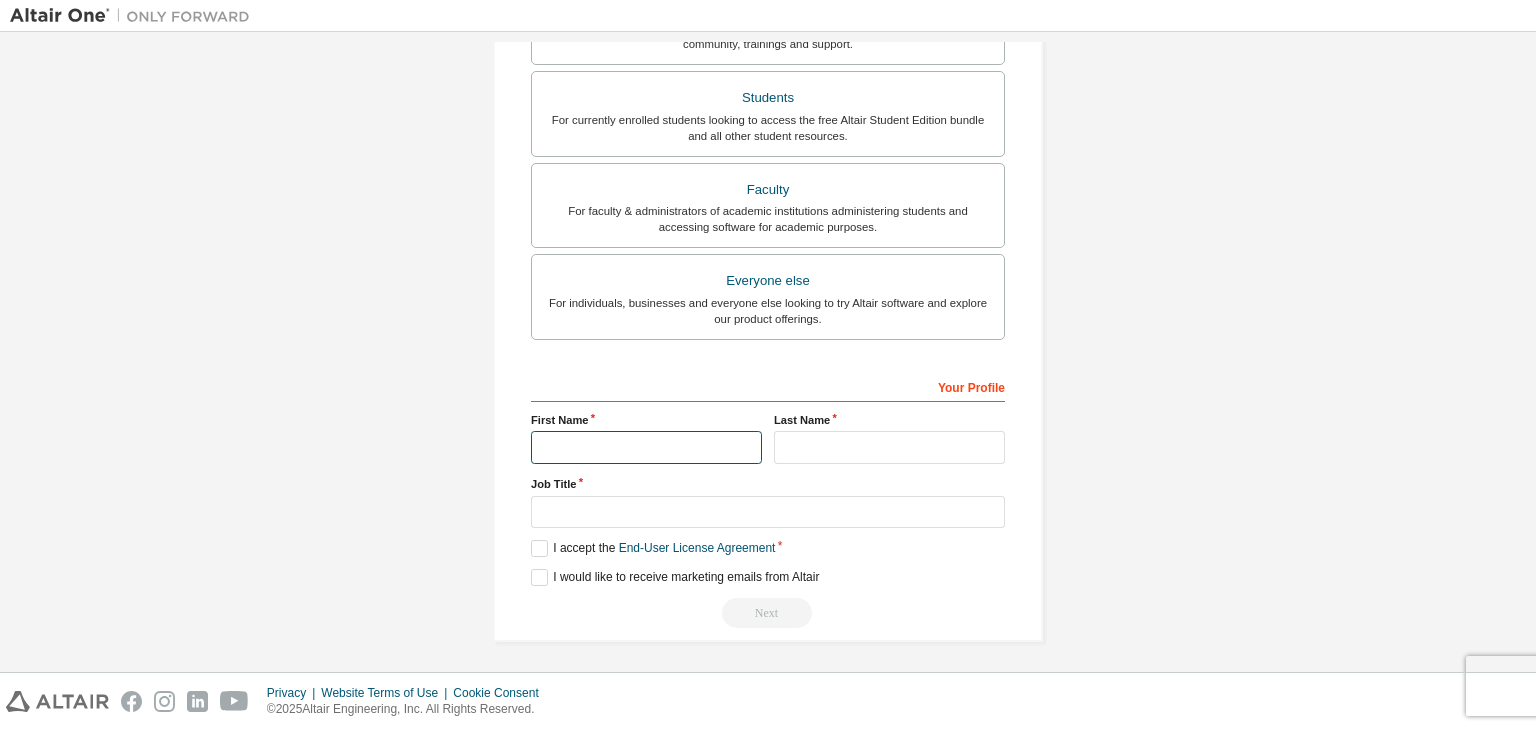 type on "*" 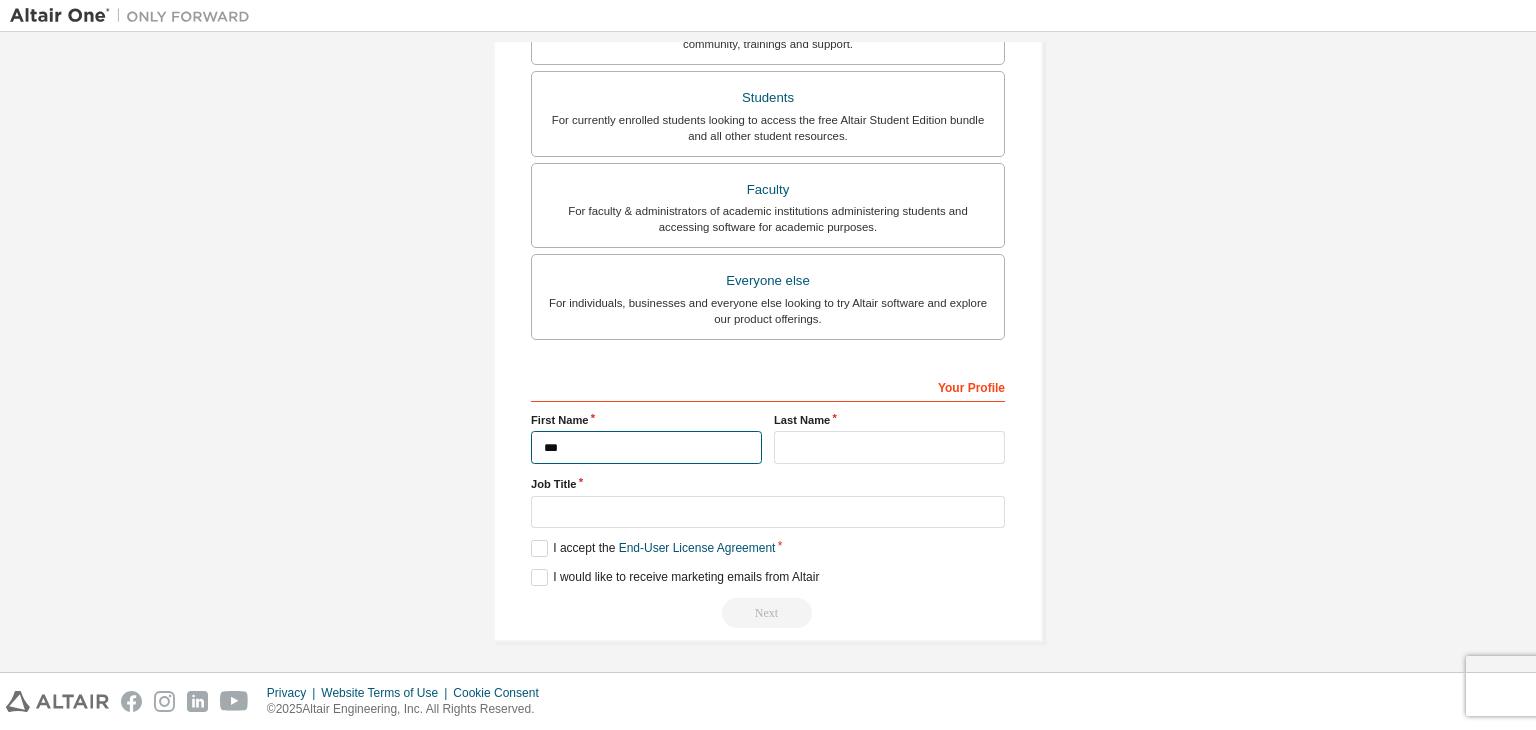 type on "*" 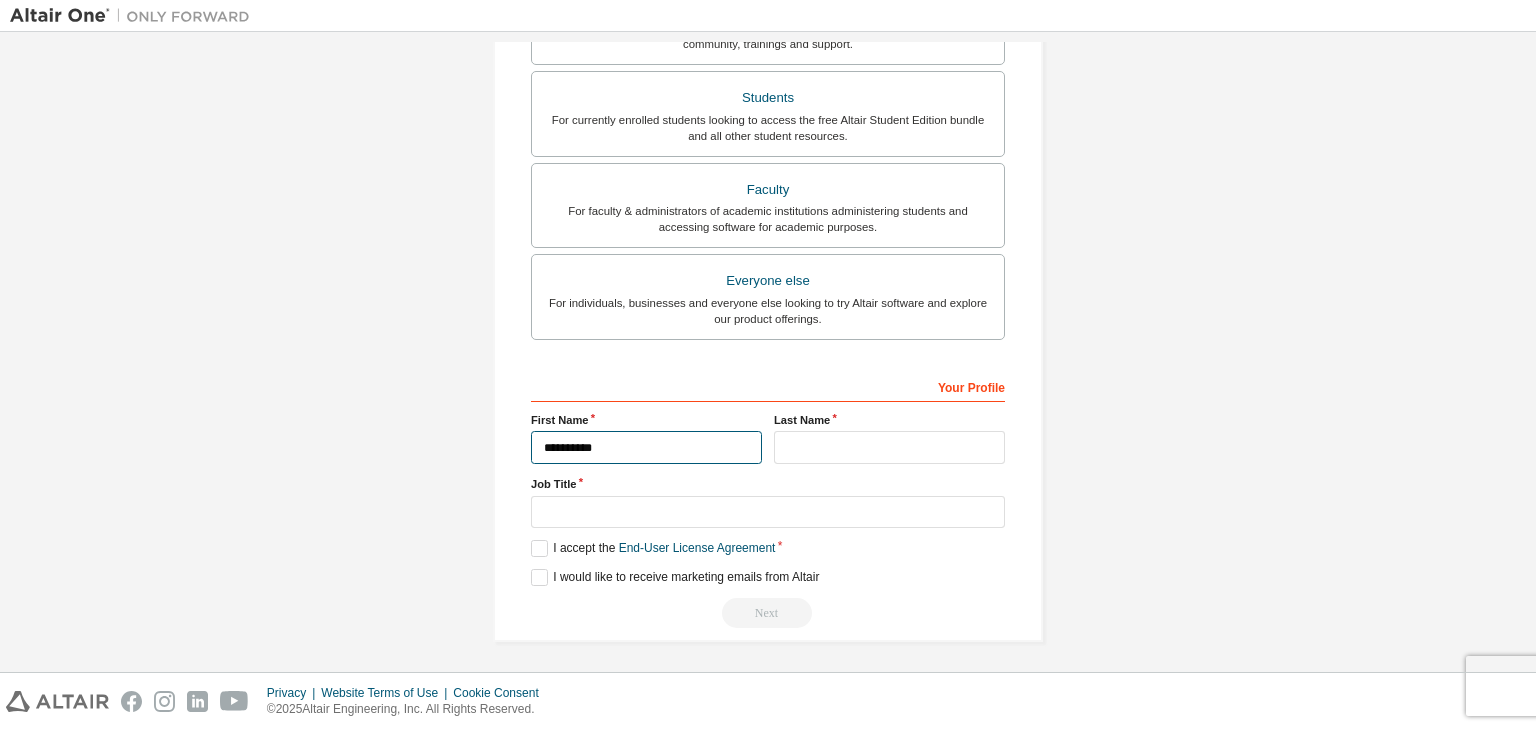 type on "**********" 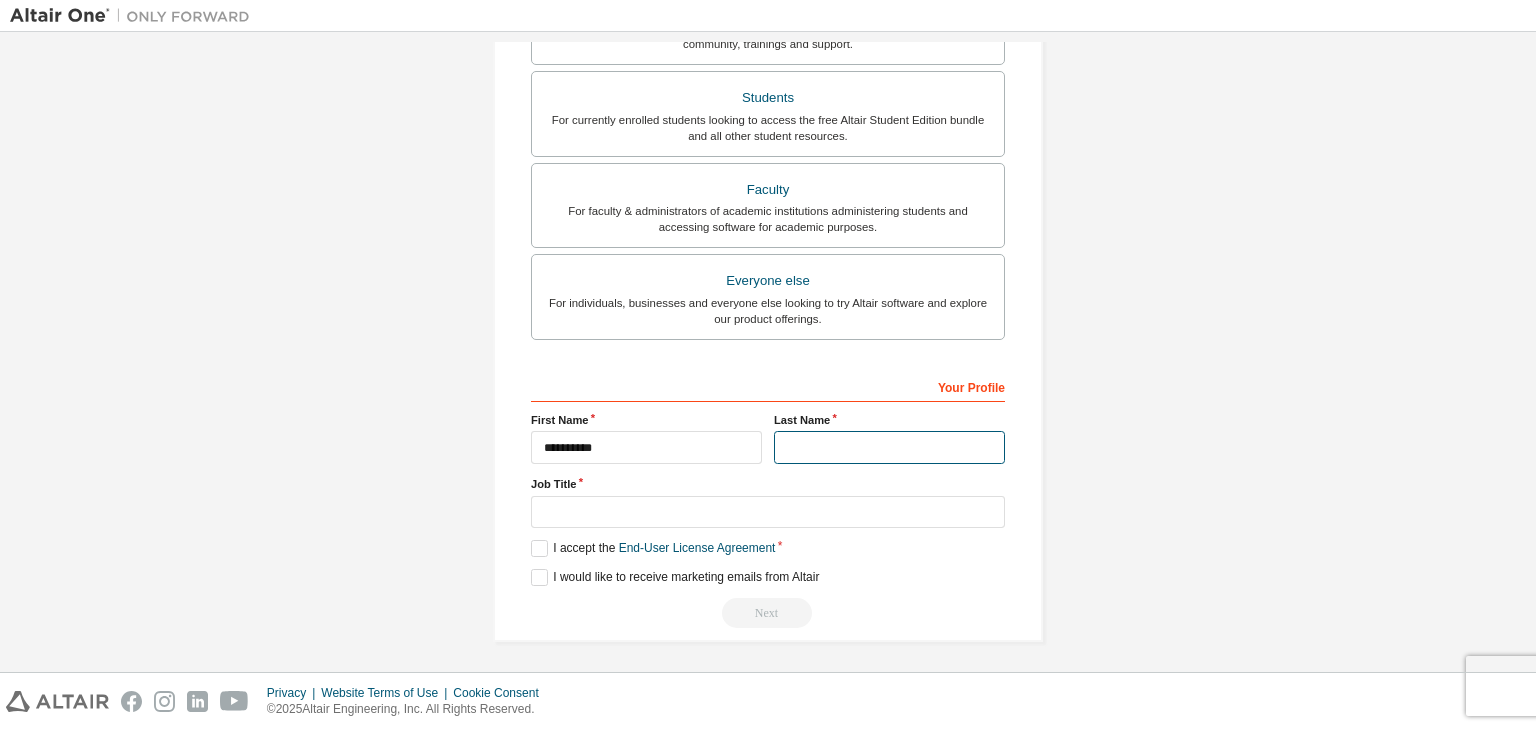 click at bounding box center [889, 447] 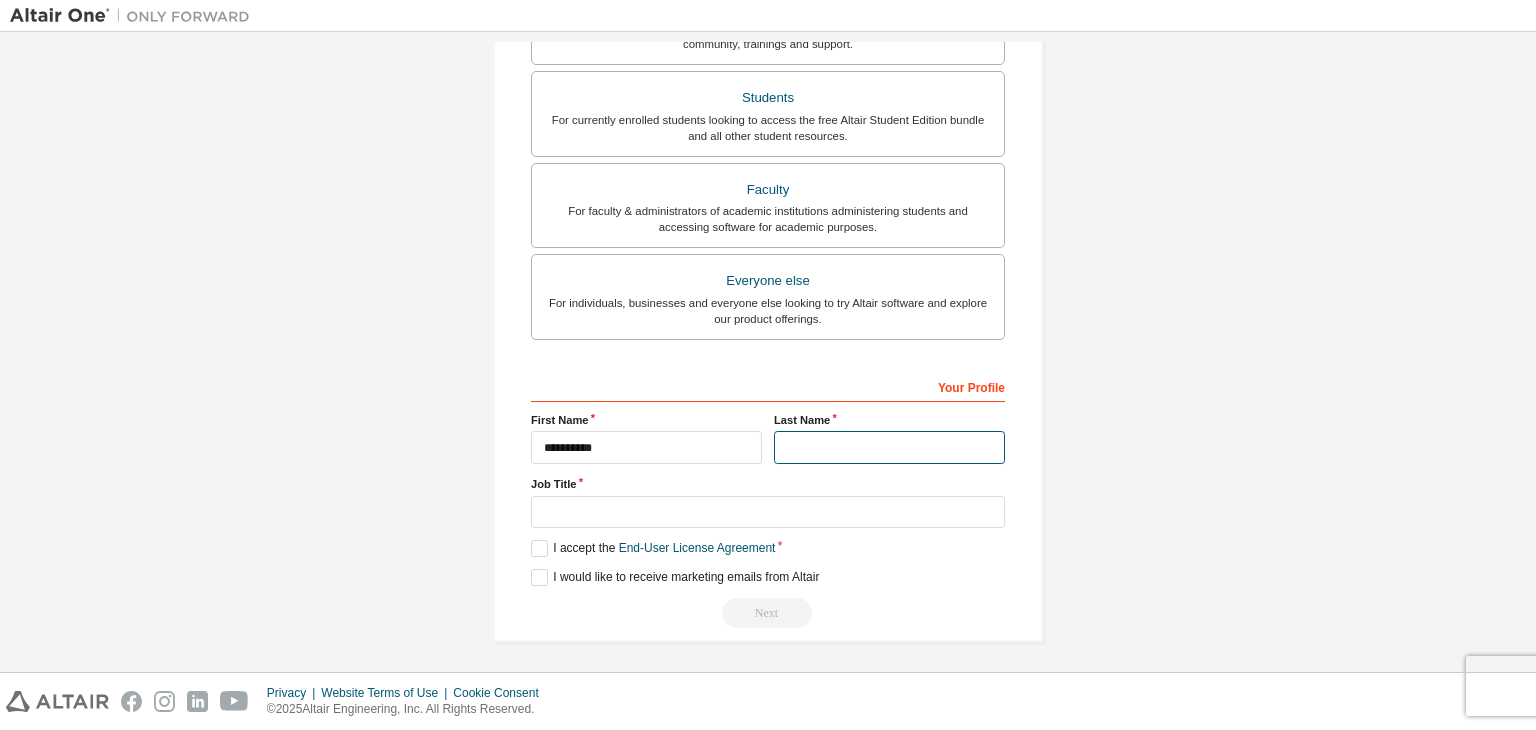 type on "*" 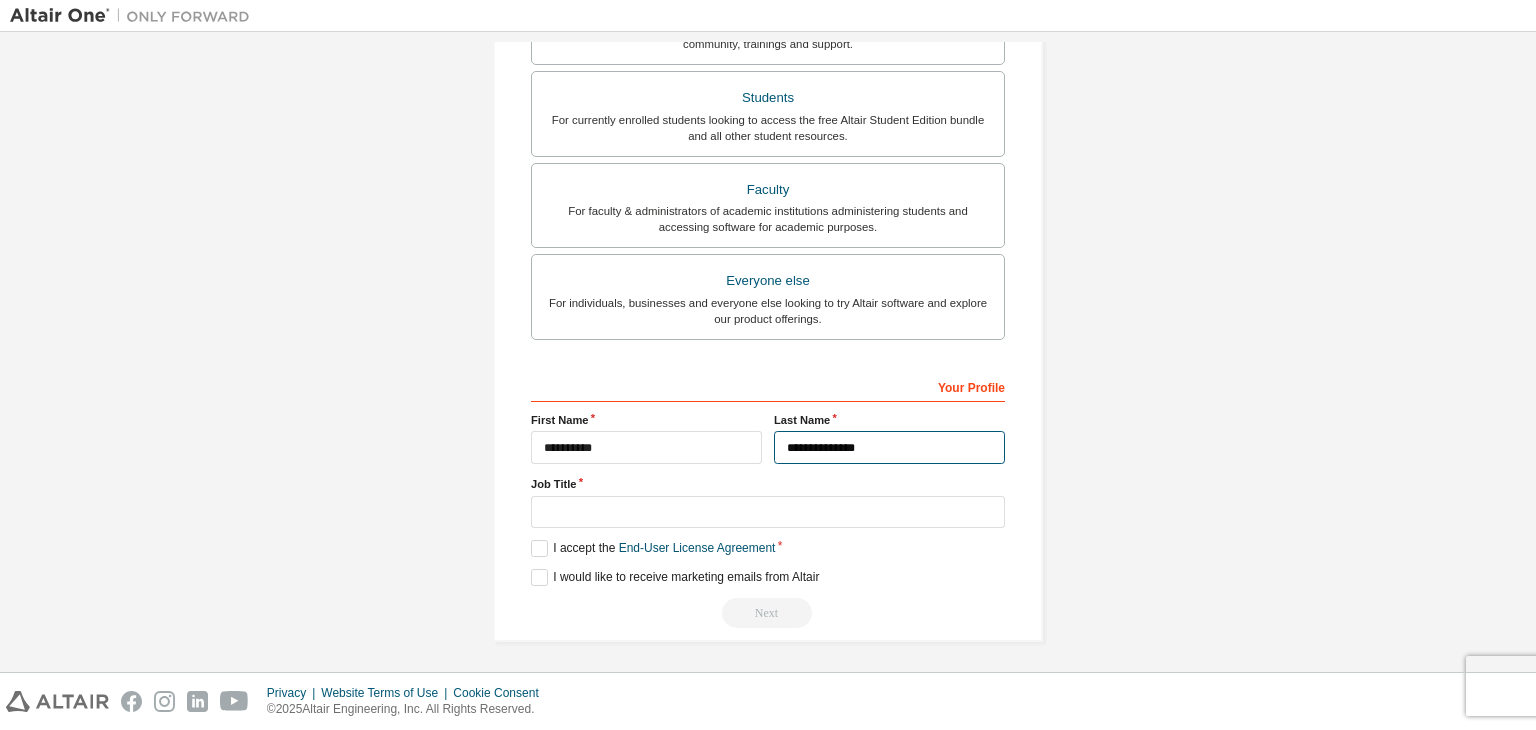 click on "**********" at bounding box center [889, 447] 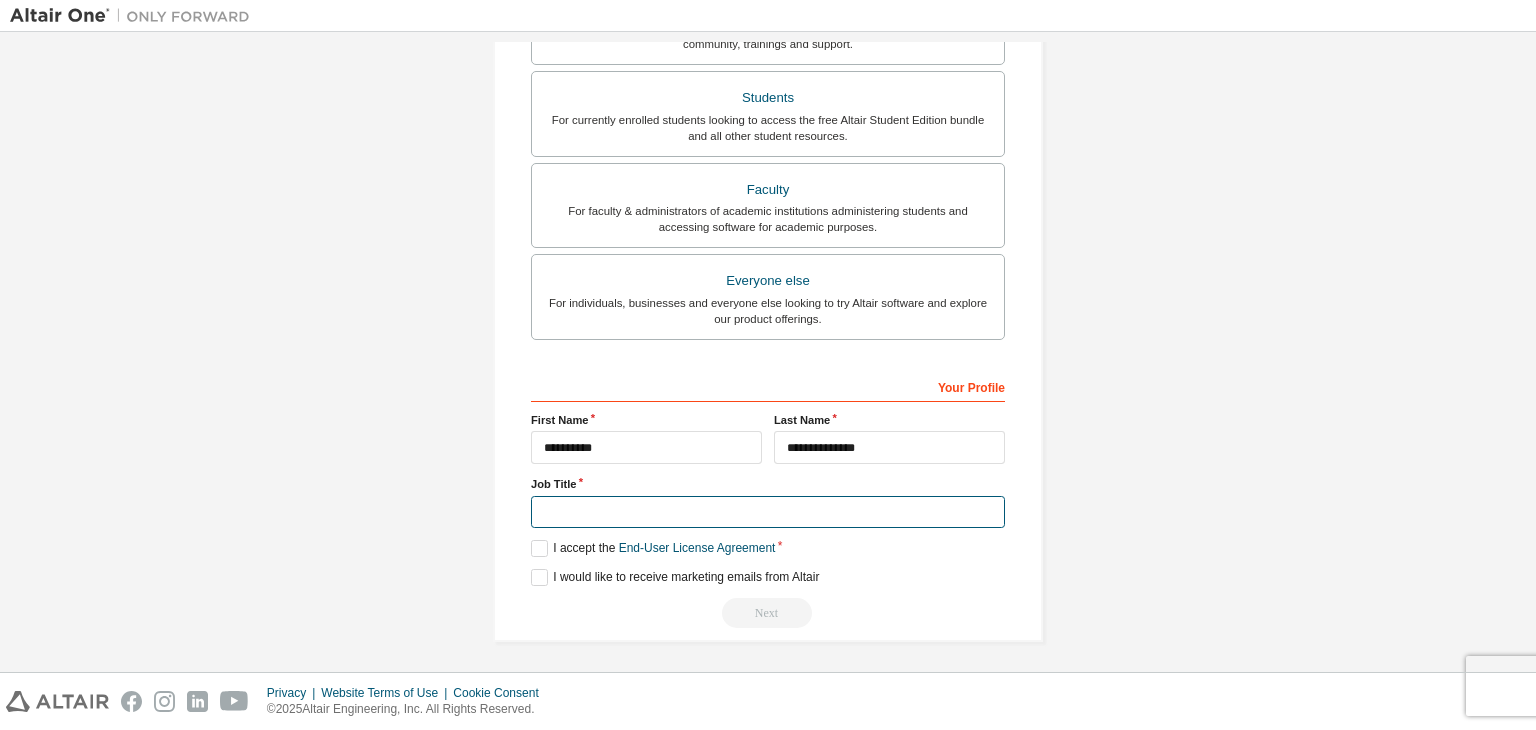 click at bounding box center (768, 512) 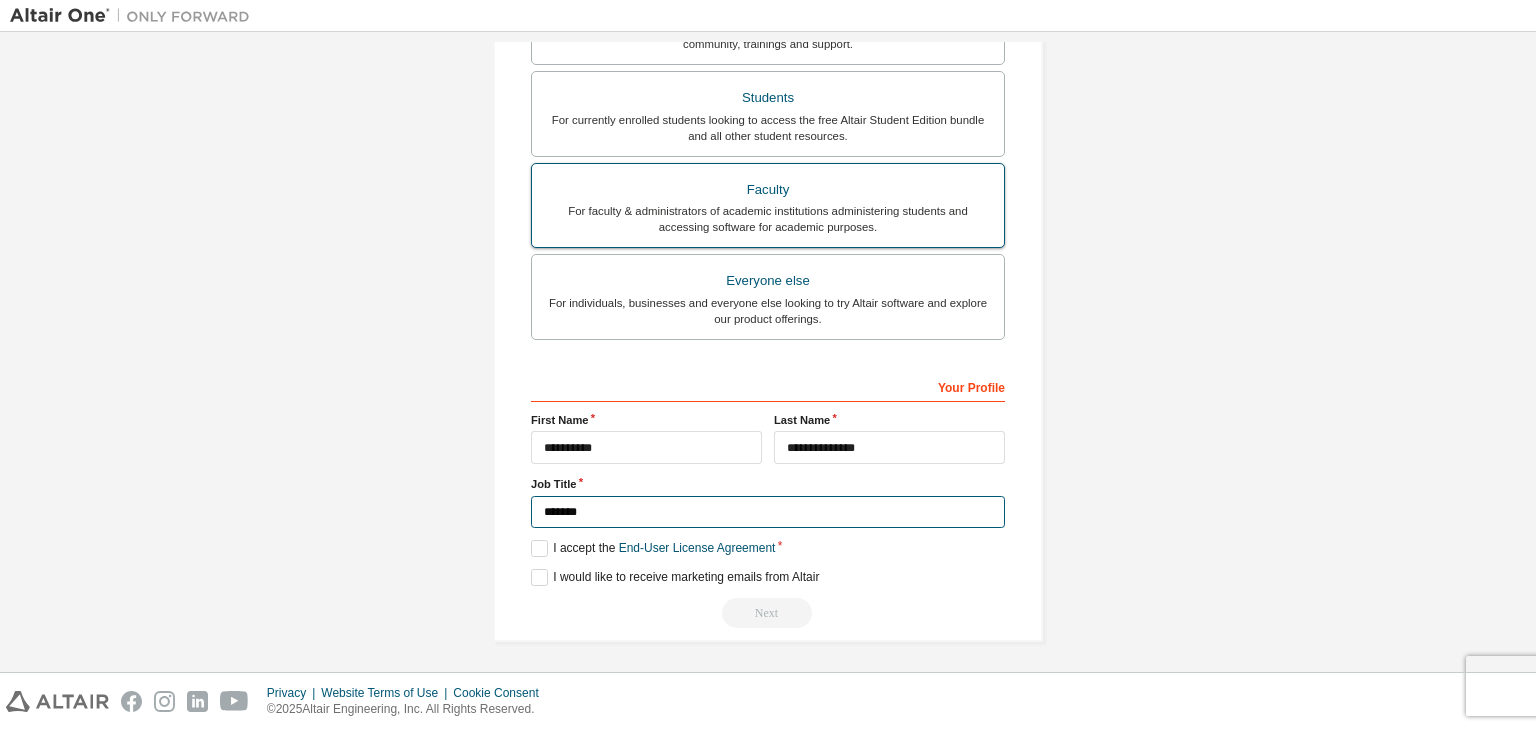 type on "*******" 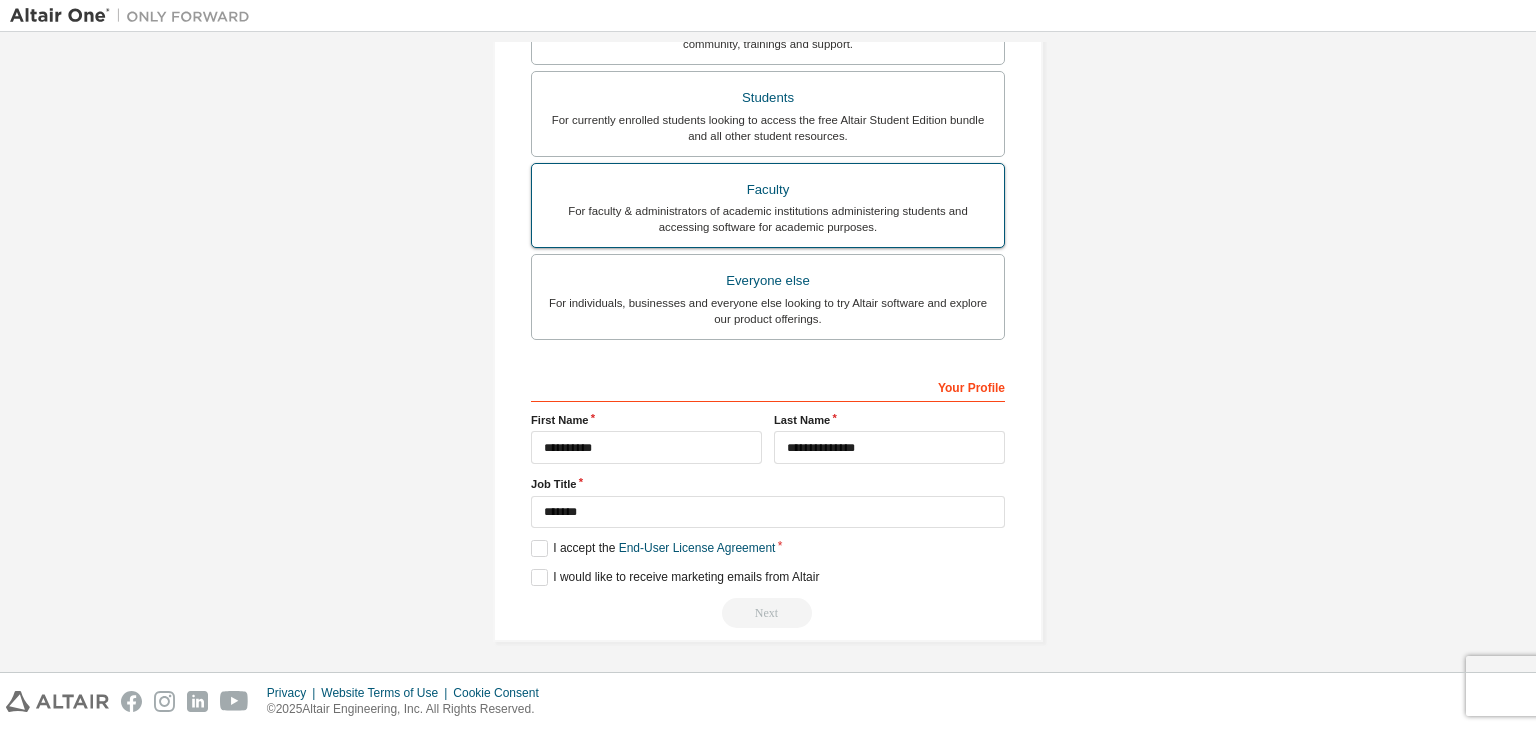 click on "Faculty For faculty & administrators of academic institutions administering students and accessing software for academic purposes." at bounding box center (768, 206) 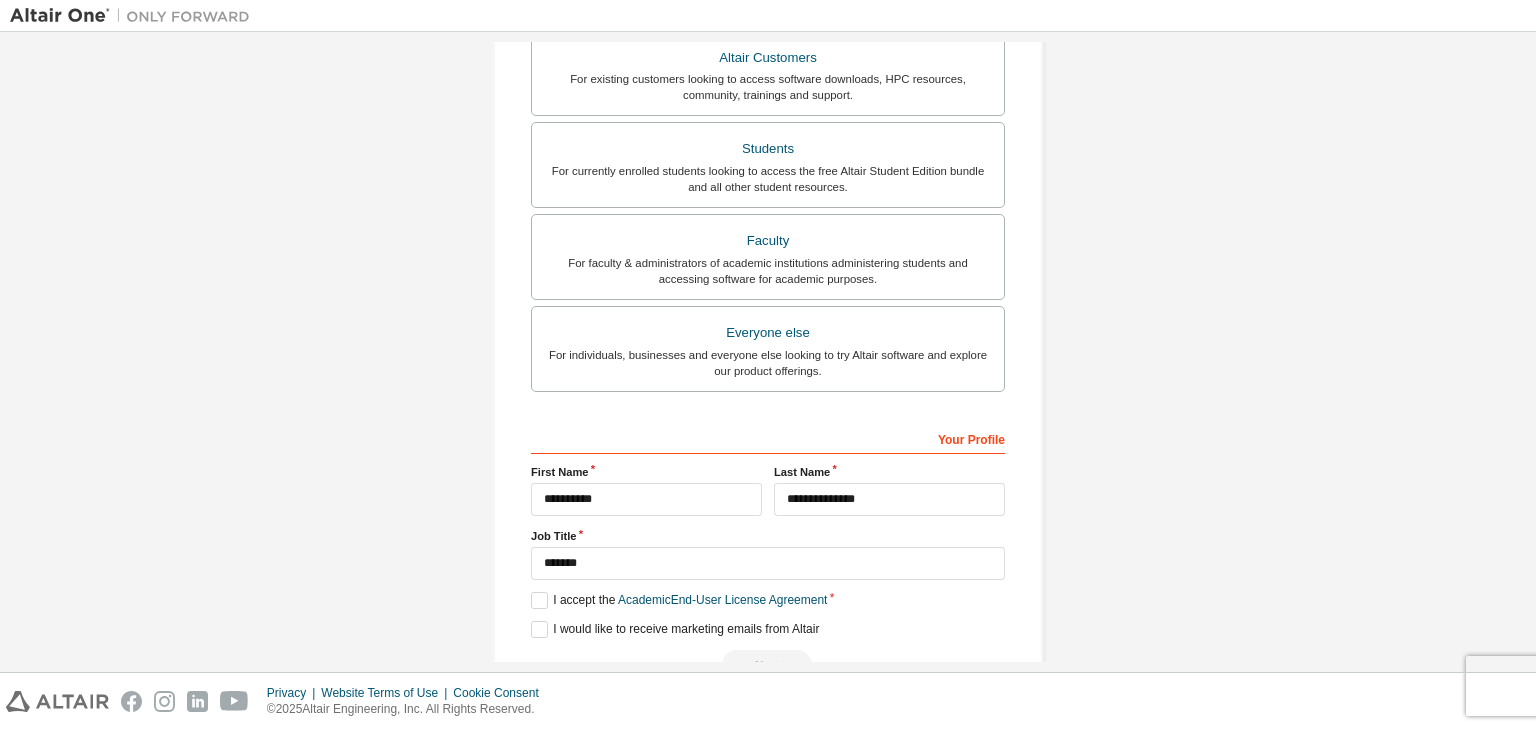 scroll, scrollTop: 486, scrollLeft: 0, axis: vertical 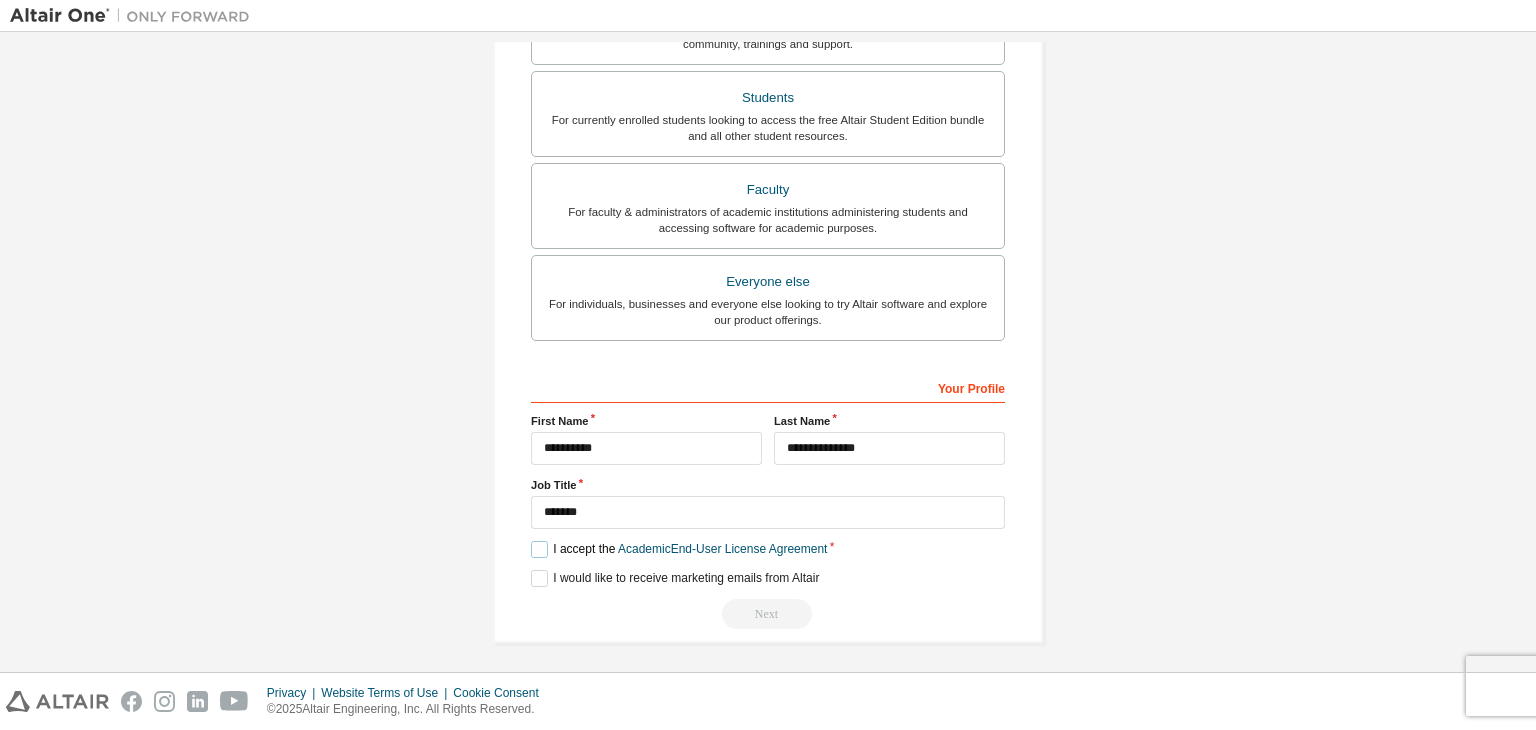 click on "I accept the   Academic   End-User License Agreement" at bounding box center (679, 549) 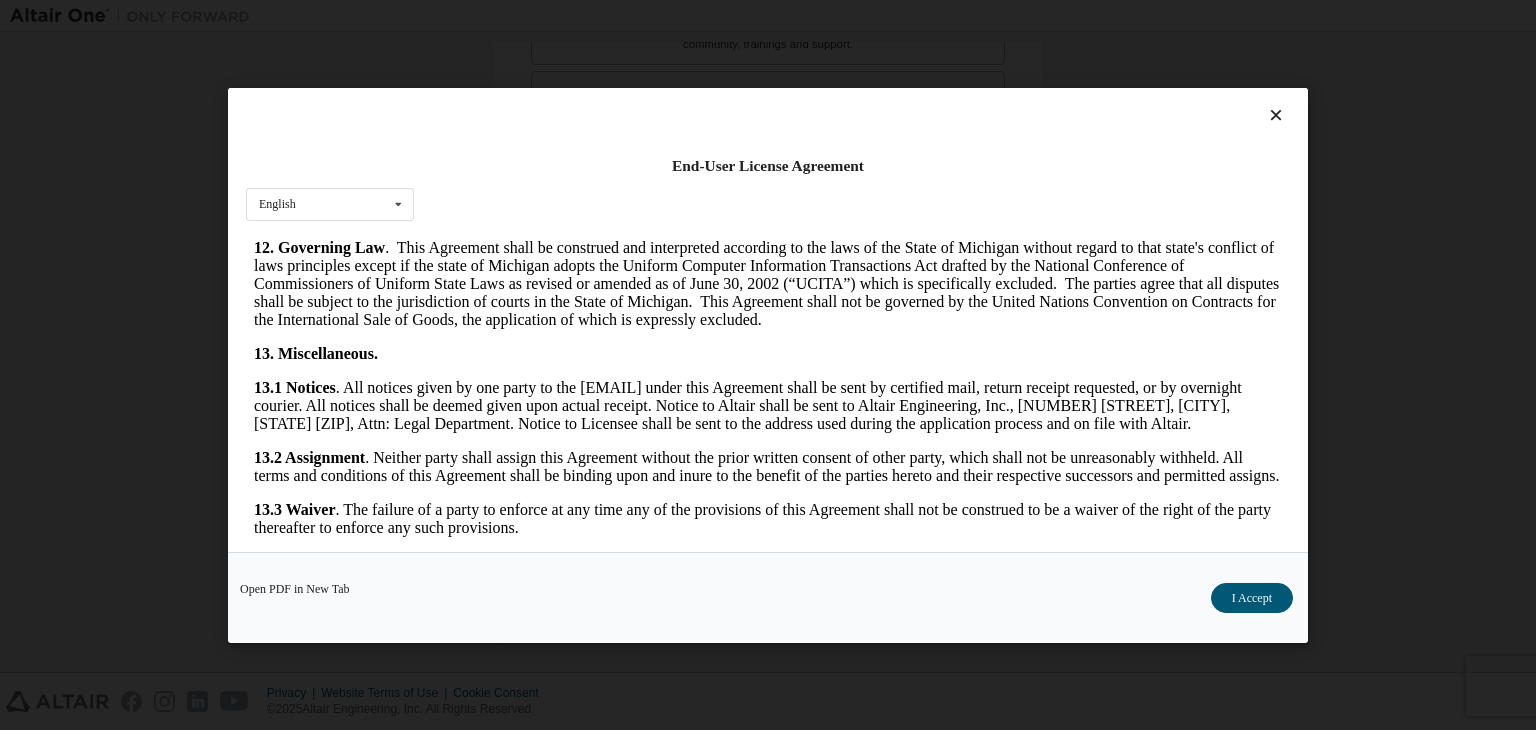 scroll, scrollTop: 3341, scrollLeft: 0, axis: vertical 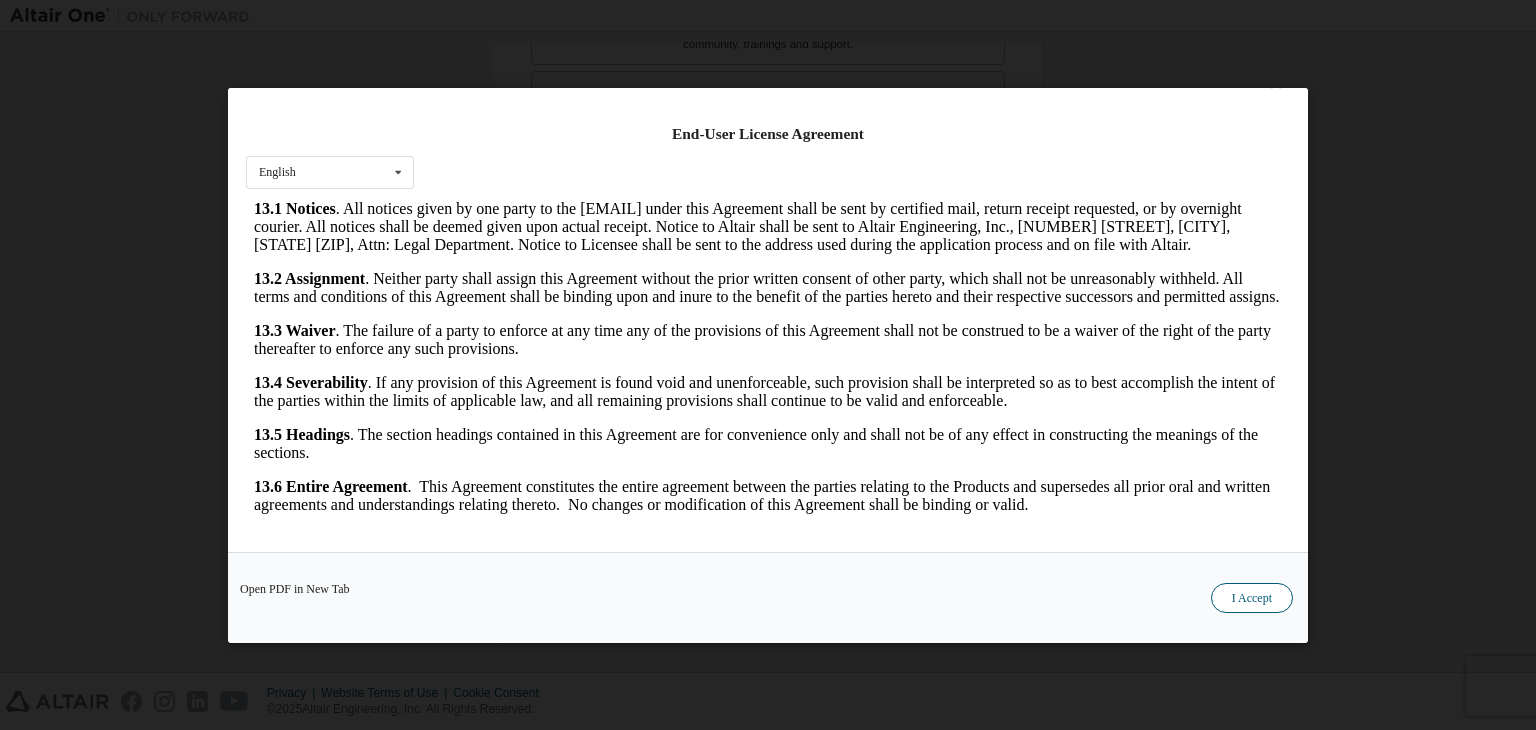 click on "I Accept" at bounding box center (1252, 598) 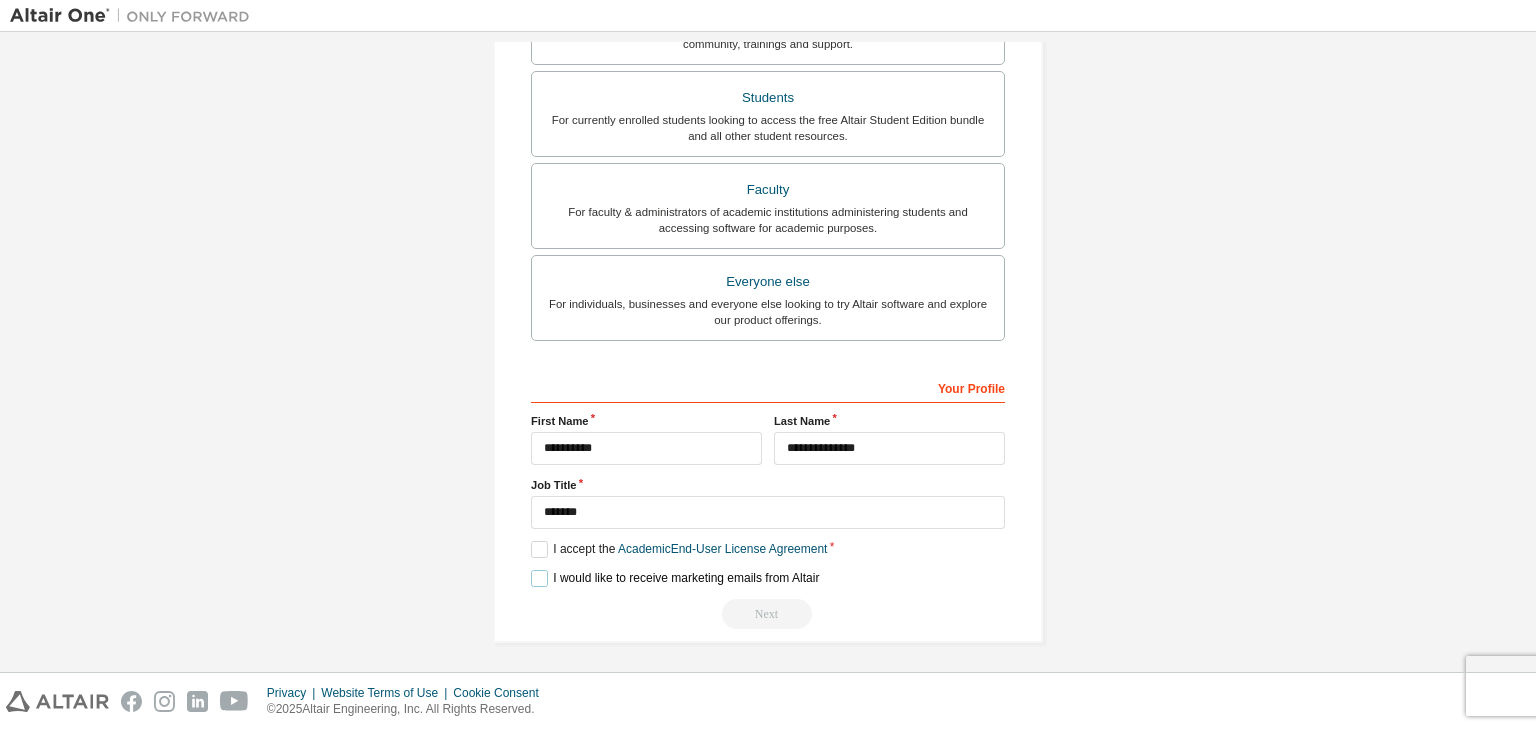 click on "I would like to receive marketing emails from Altair" at bounding box center (675, 578) 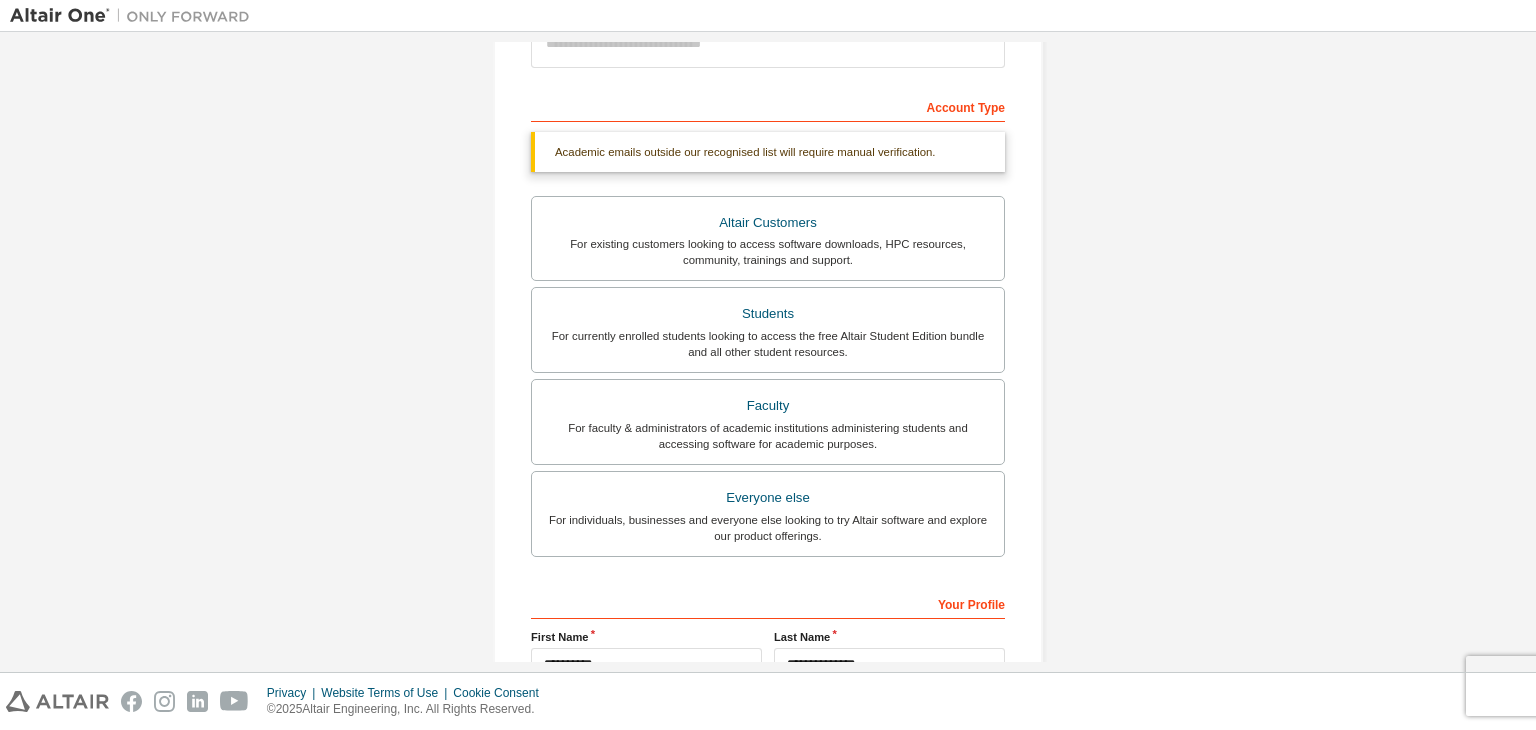 scroll, scrollTop: 270, scrollLeft: 0, axis: vertical 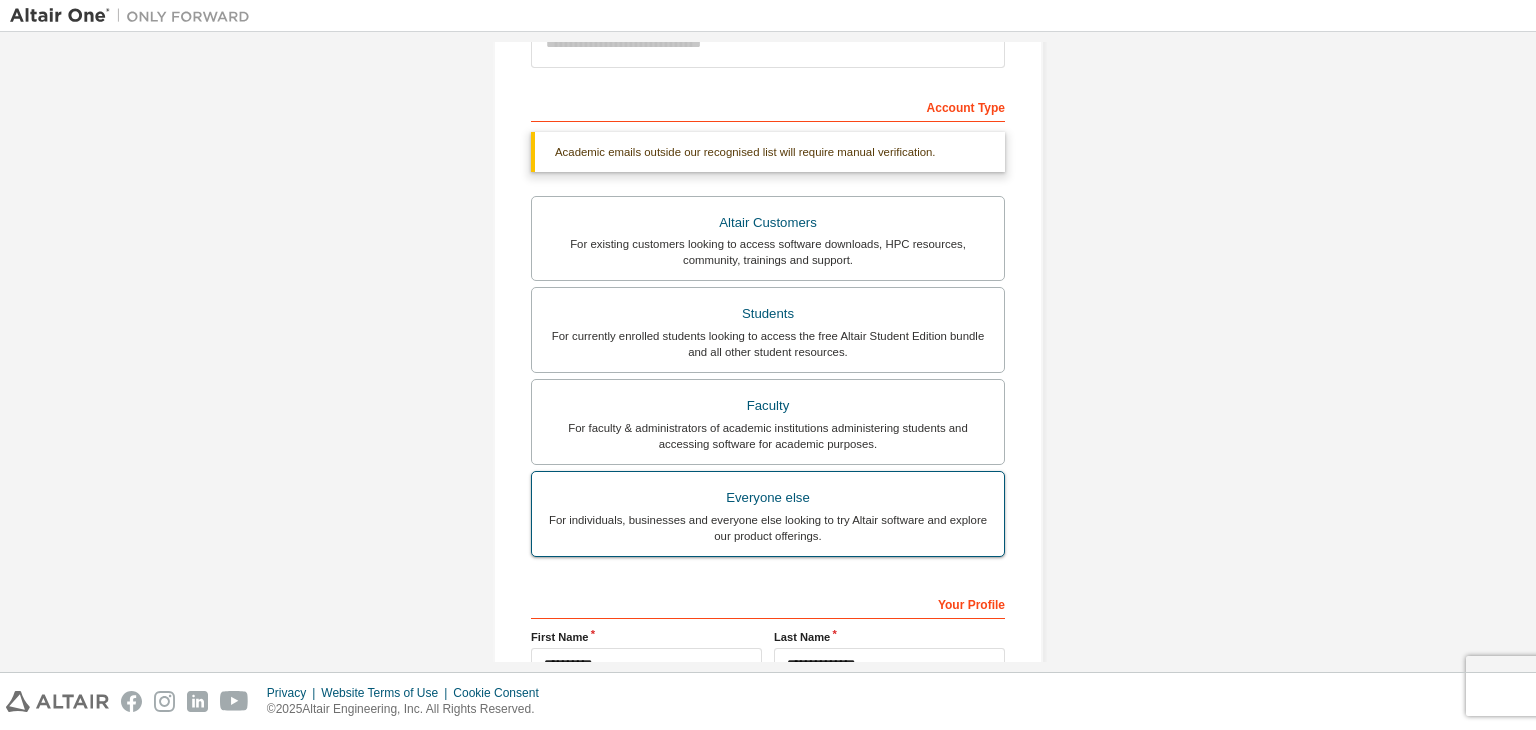 click on "Everyone else" at bounding box center (768, 498) 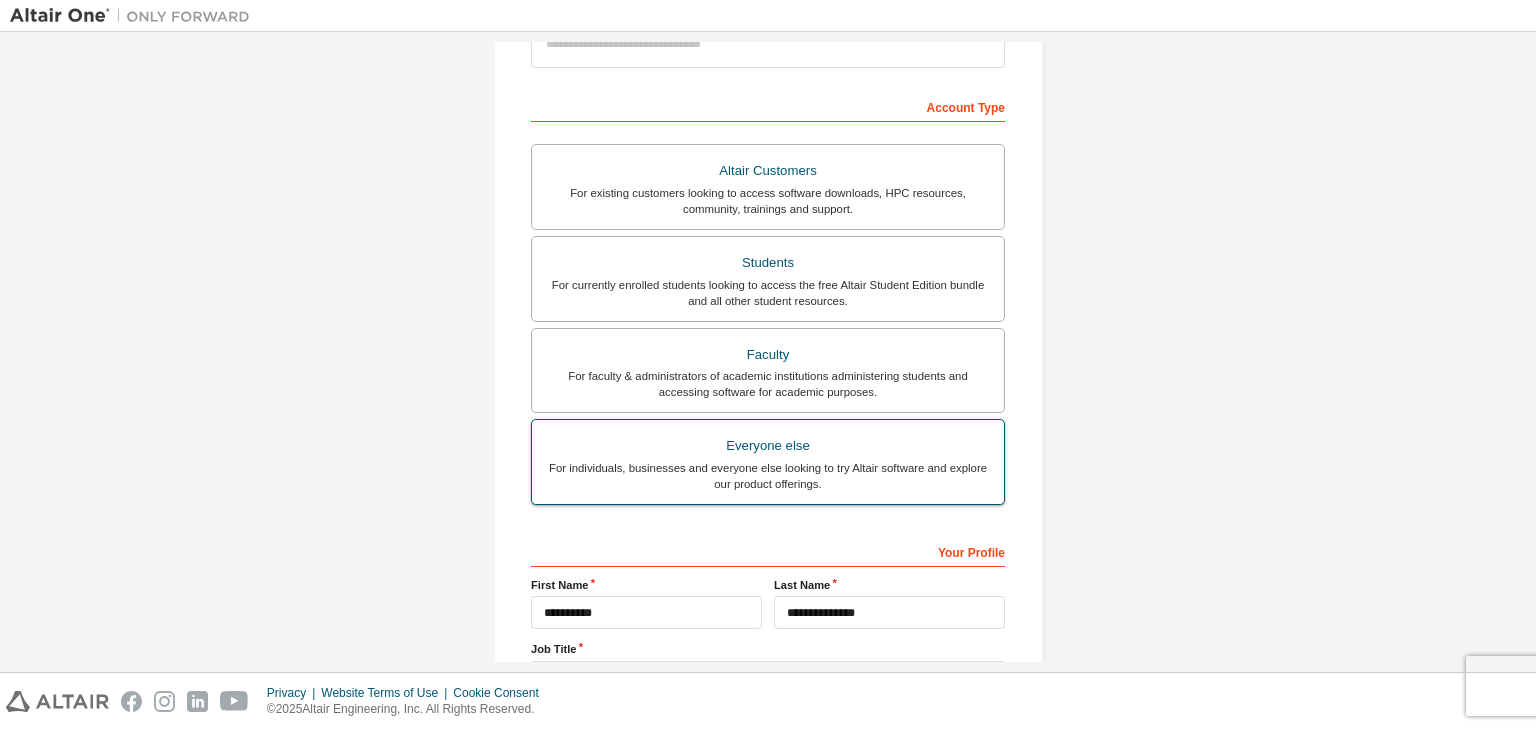 scroll, scrollTop: 435, scrollLeft: 0, axis: vertical 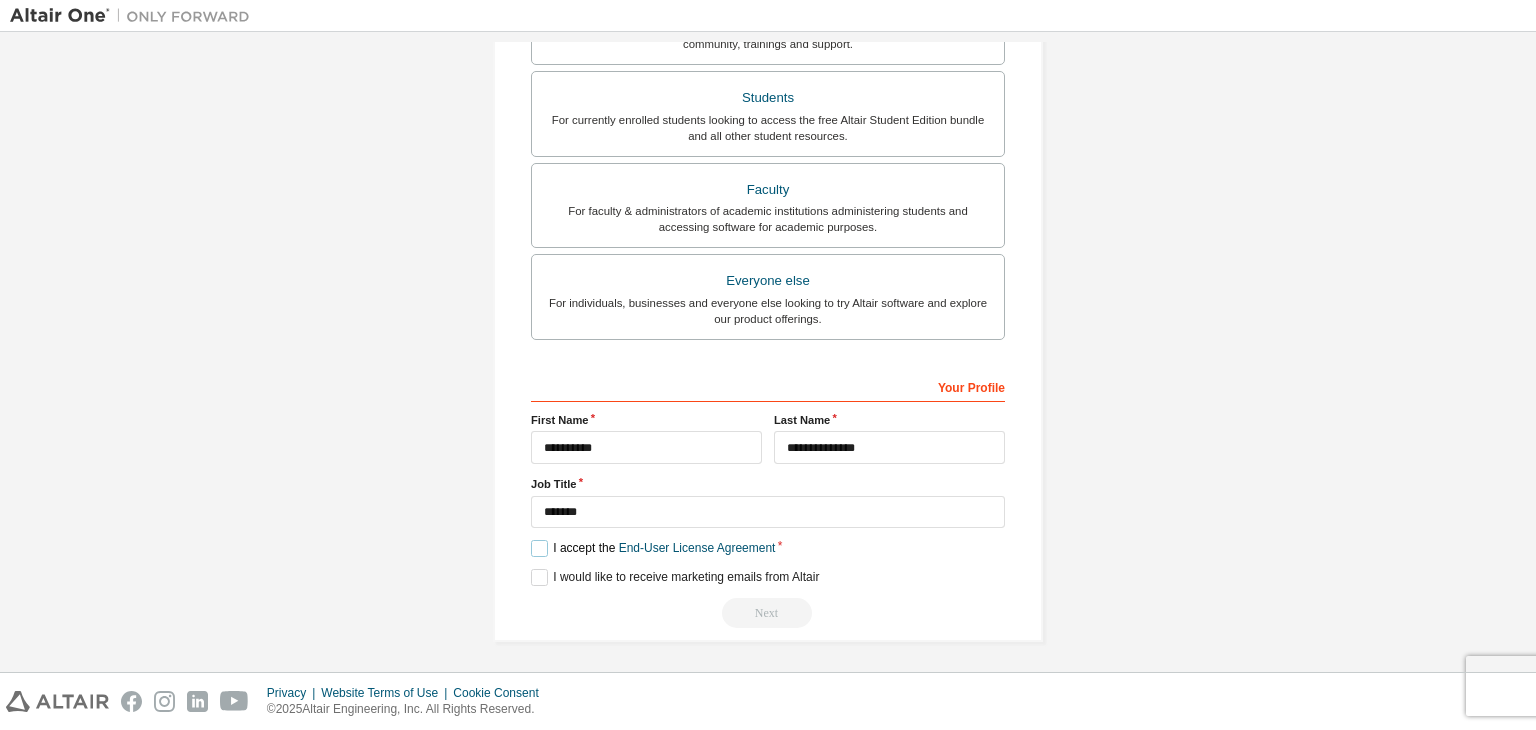 click on "I accept the    End-User License Agreement" at bounding box center [653, 548] 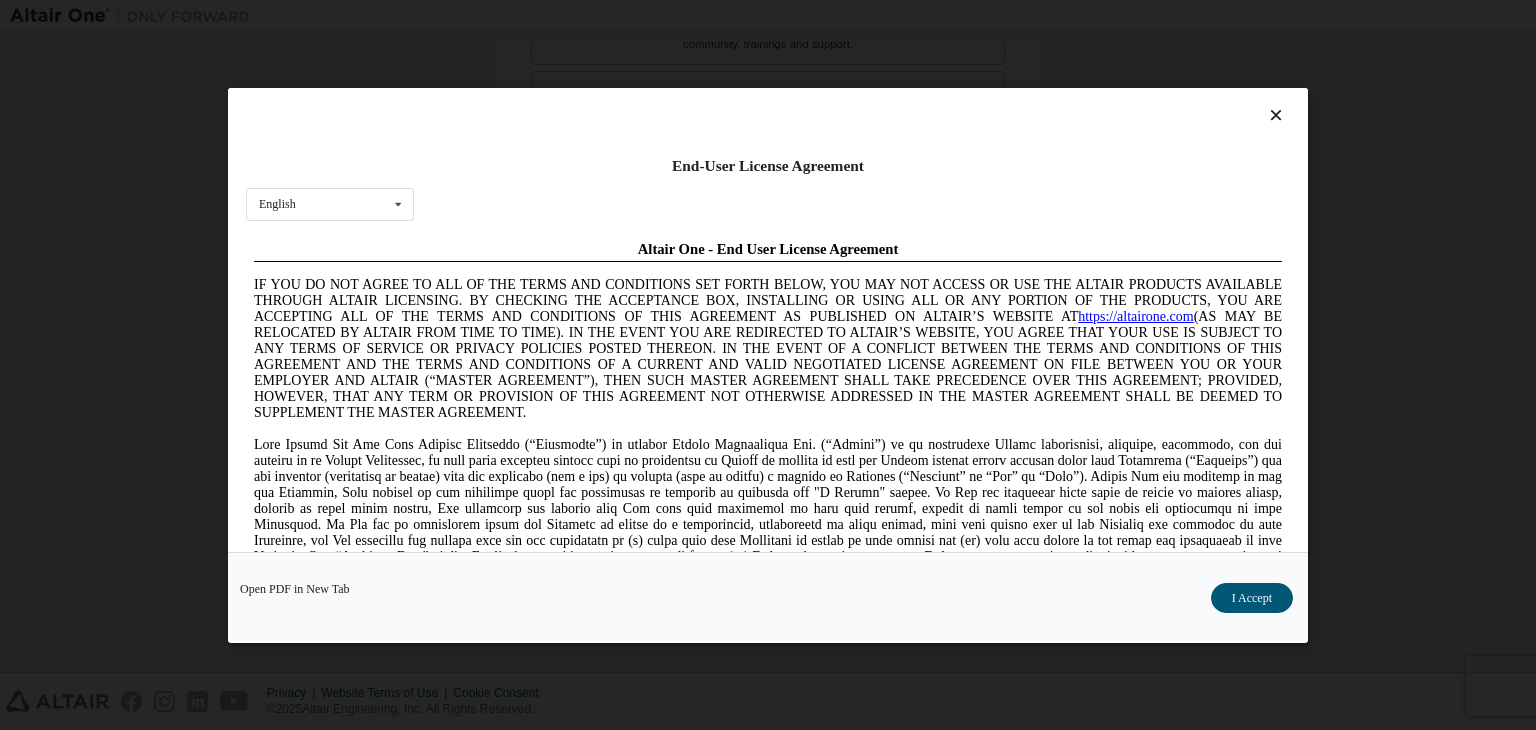scroll, scrollTop: 0, scrollLeft: 0, axis: both 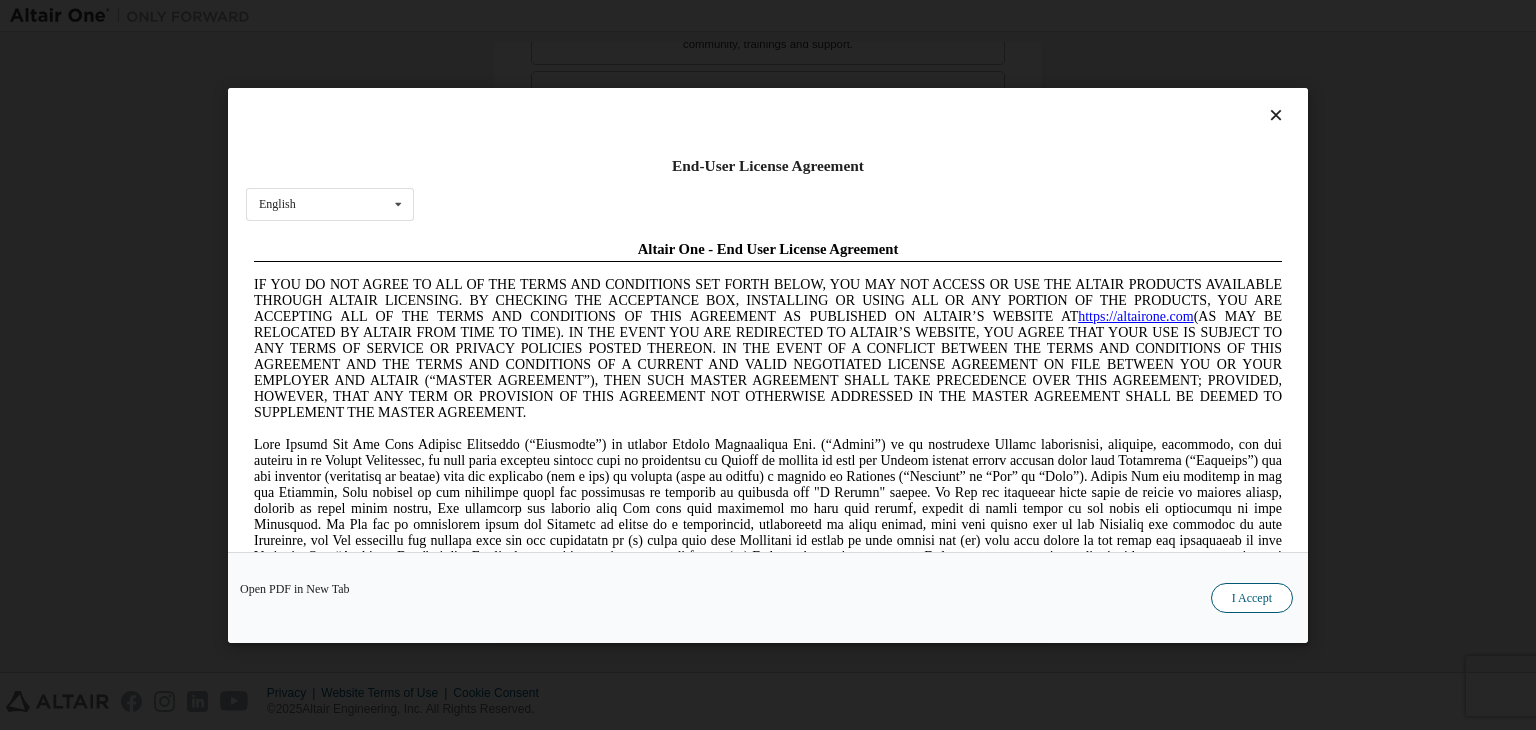 click on "I Accept" at bounding box center [1252, 598] 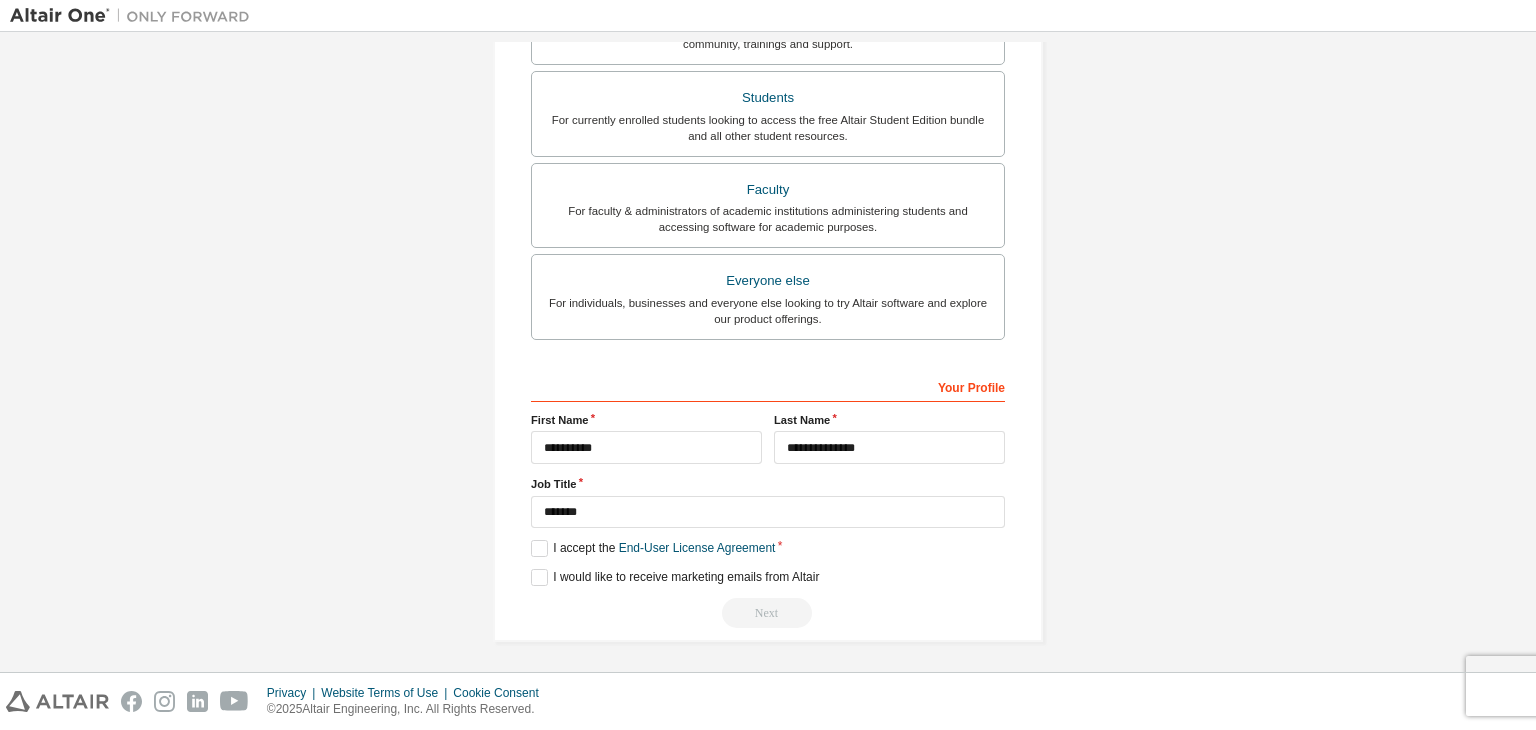 click on "Next" at bounding box center (768, 613) 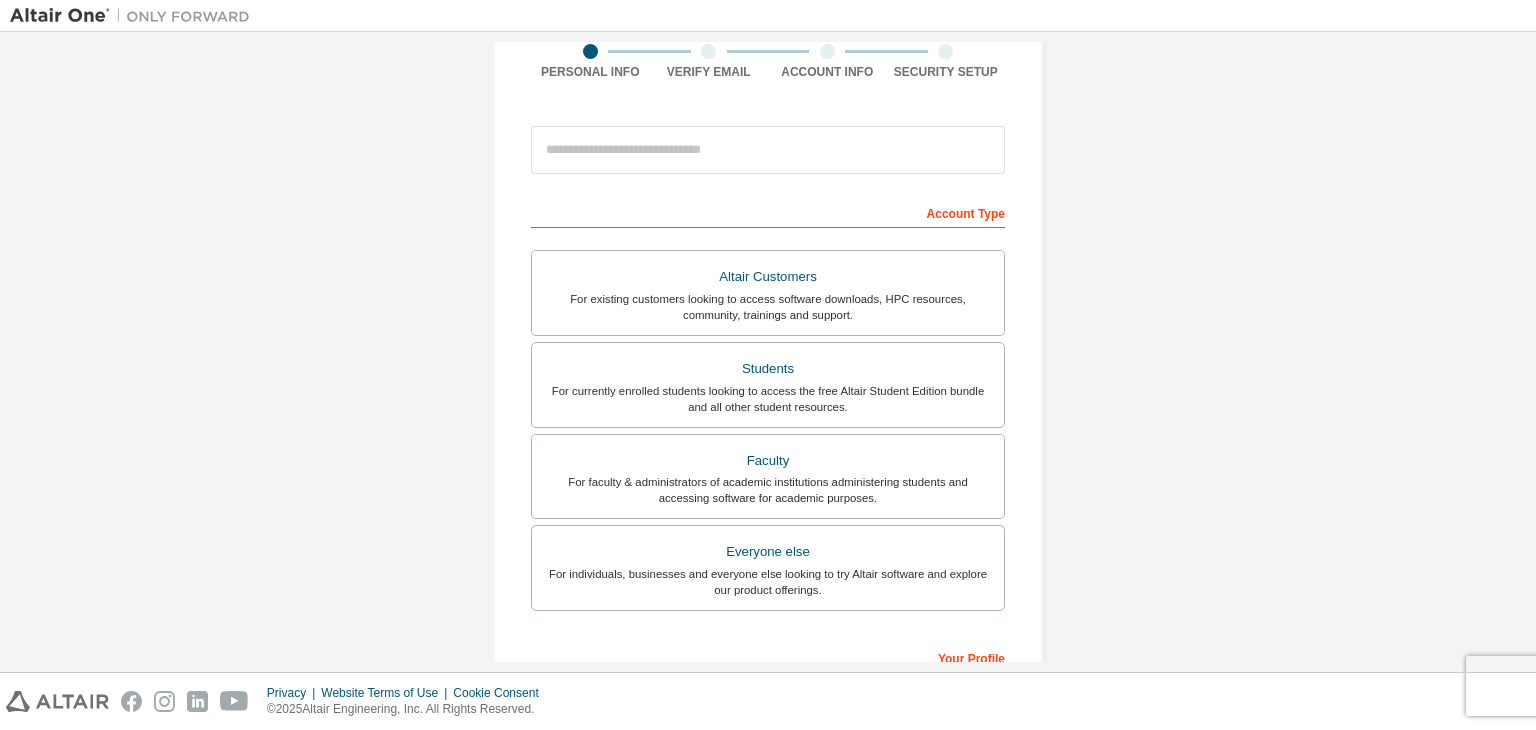 scroll, scrollTop: 0, scrollLeft: 0, axis: both 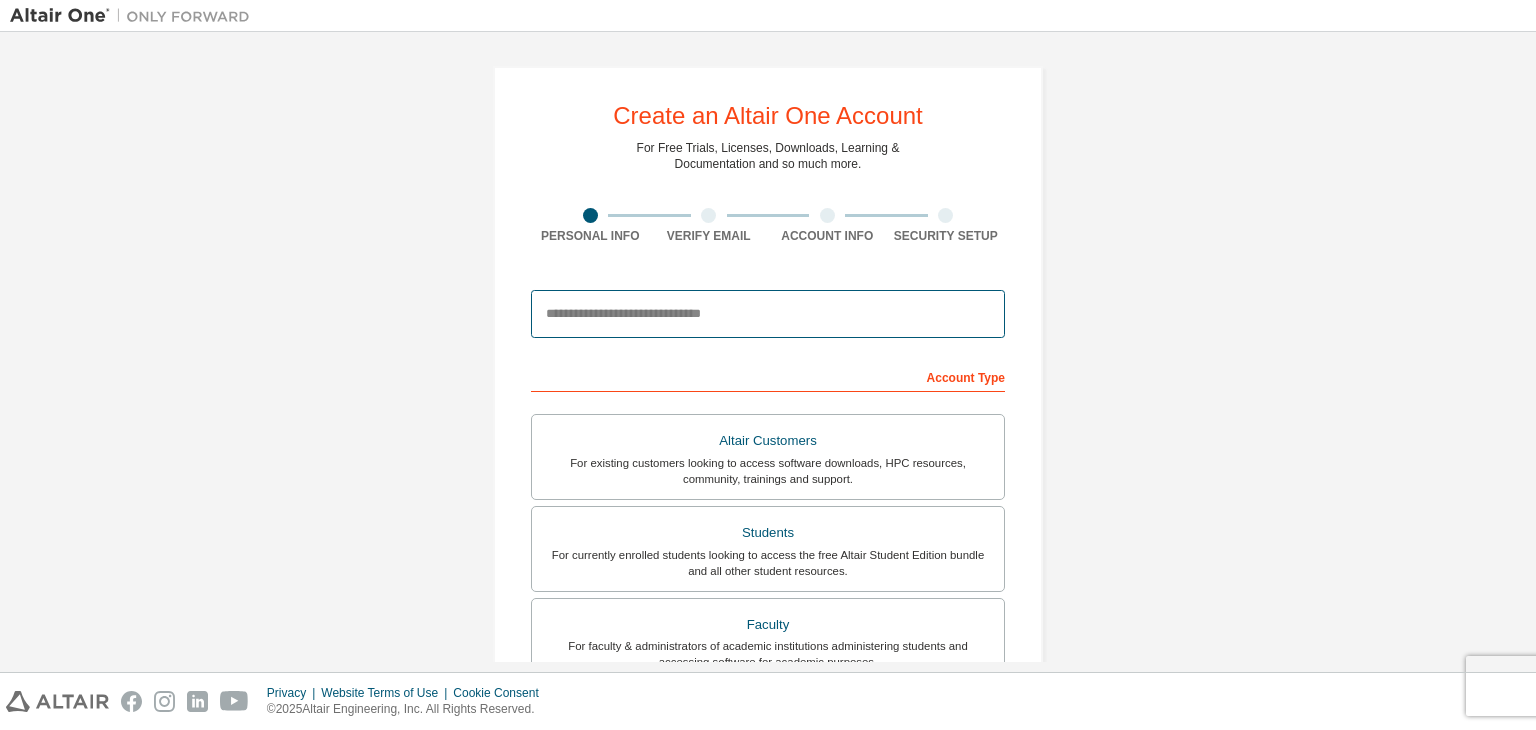 click at bounding box center (768, 314) 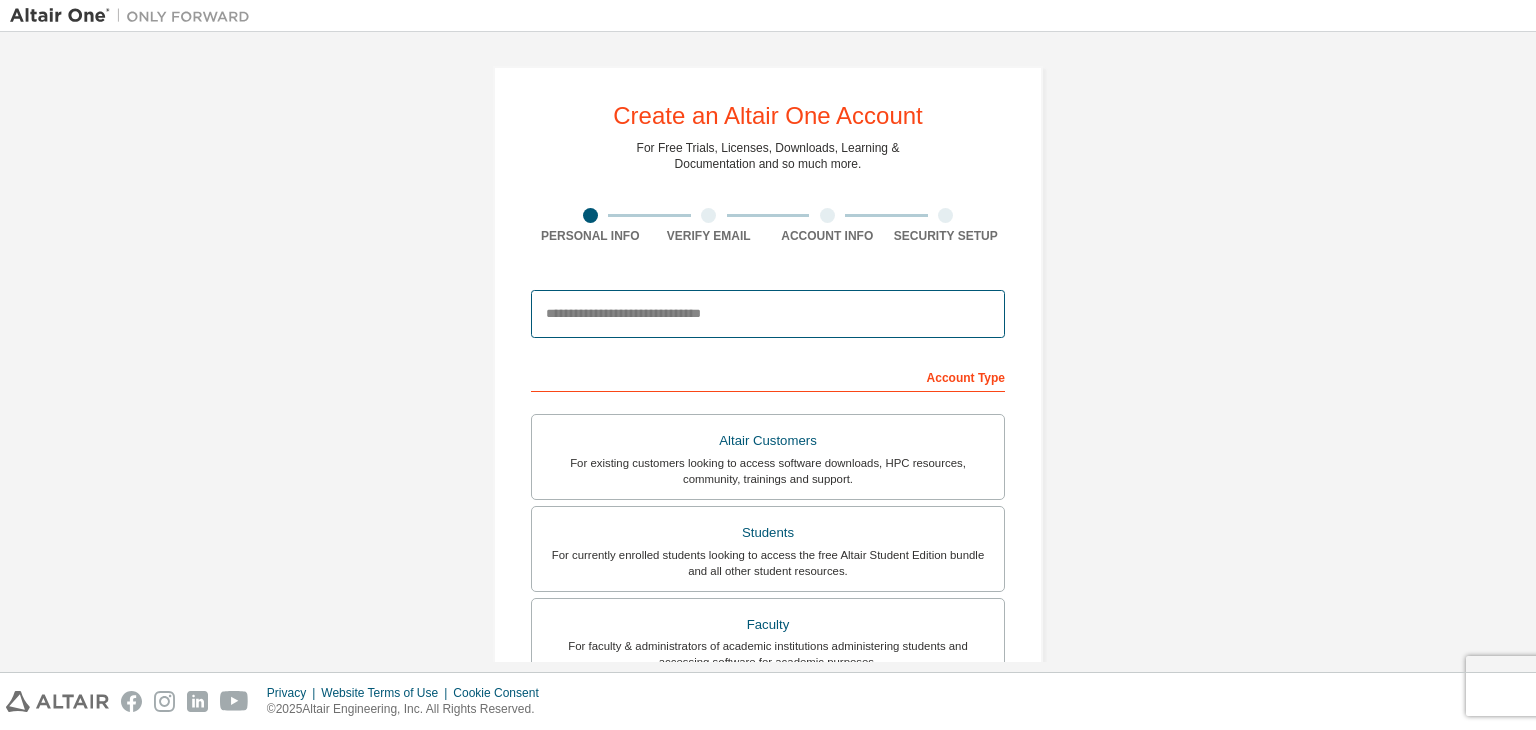 type on "**********" 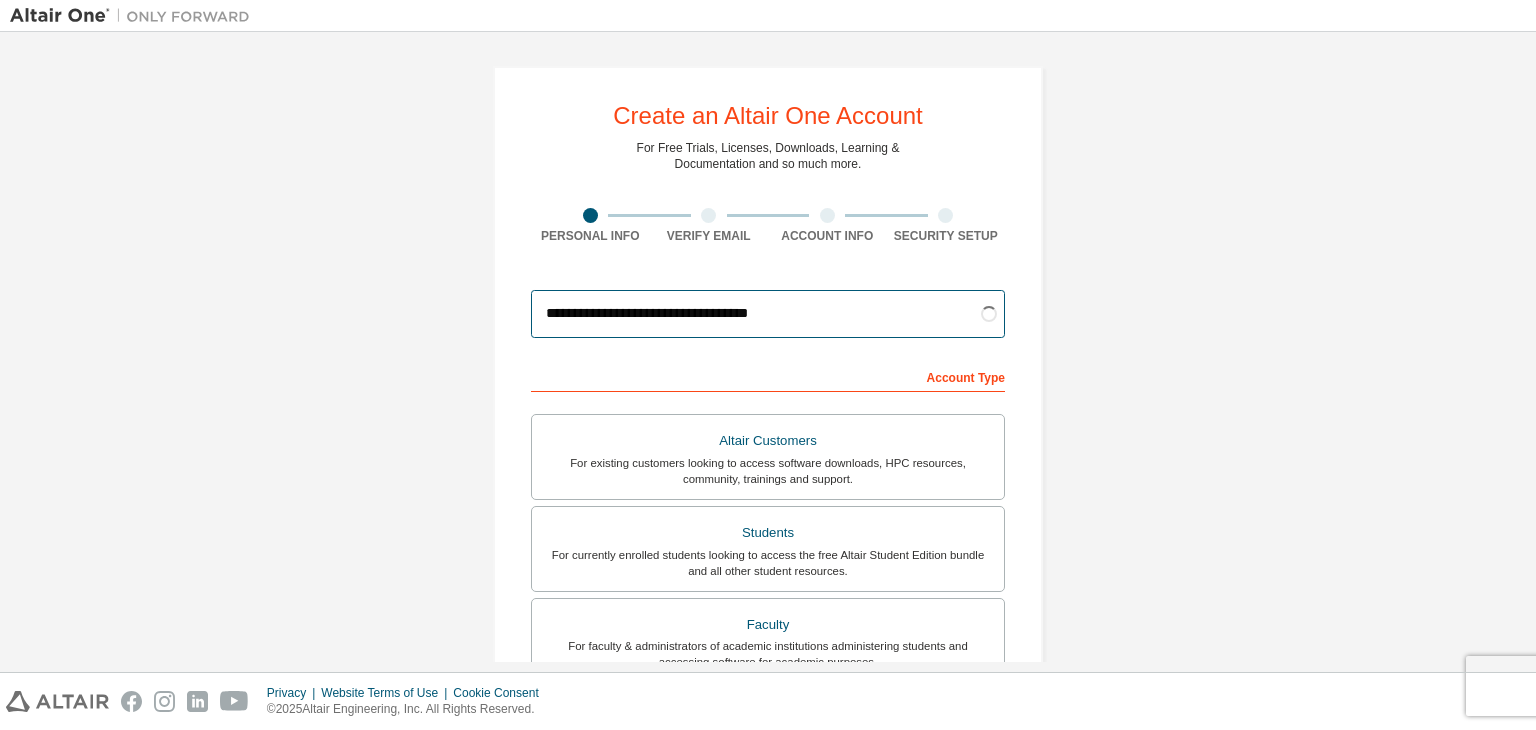 click on "**********" at bounding box center (768, 314) 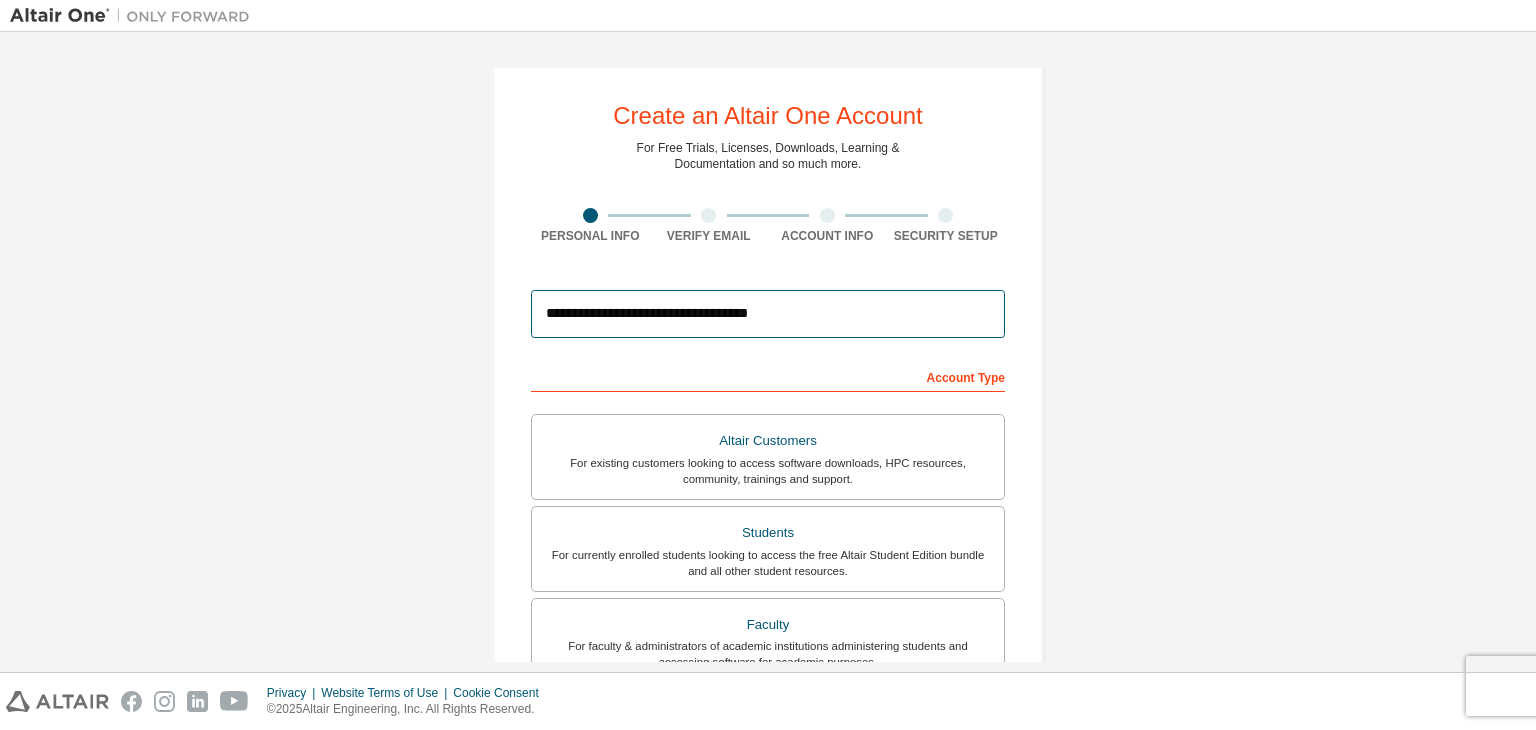 click on "**********" at bounding box center [768, 314] 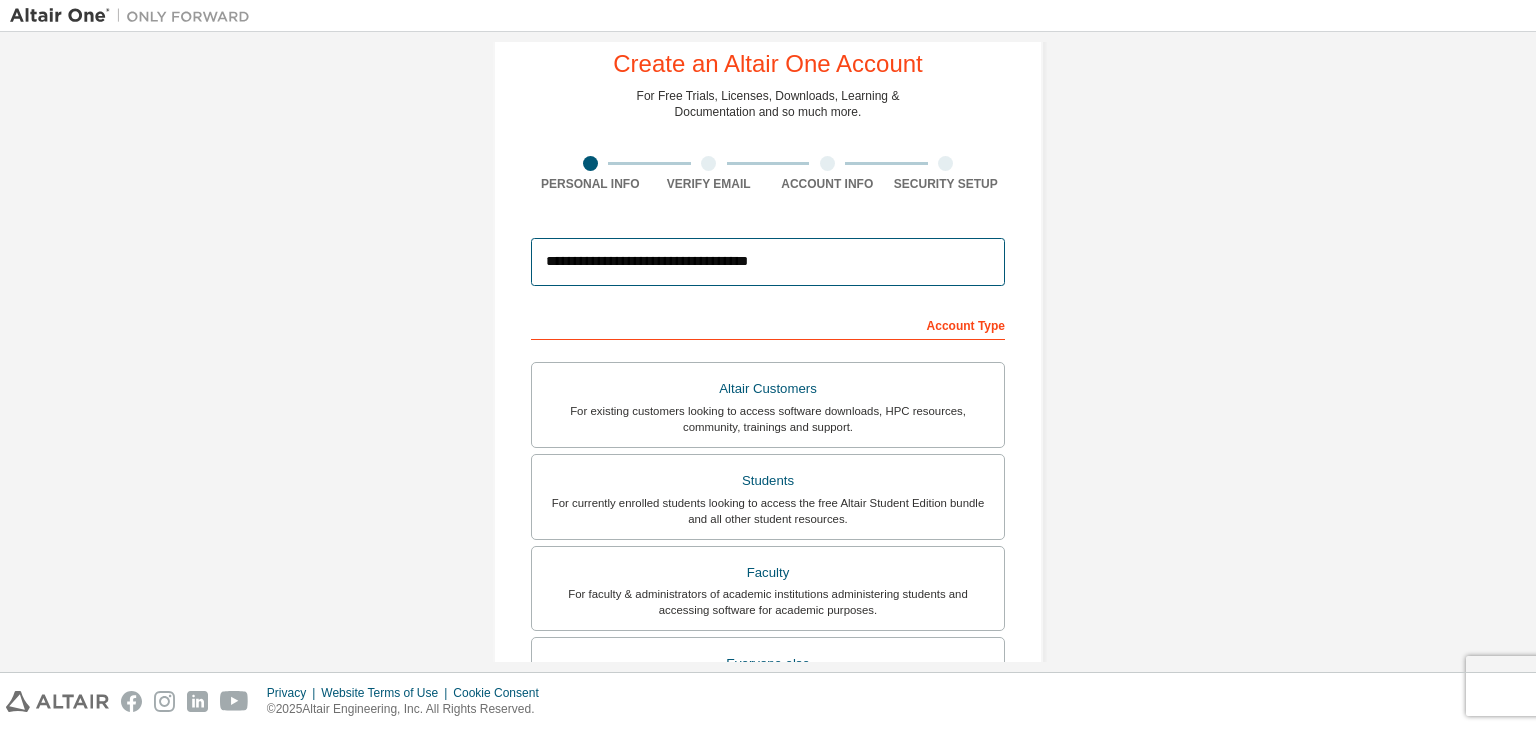 scroll, scrollTop: 0, scrollLeft: 0, axis: both 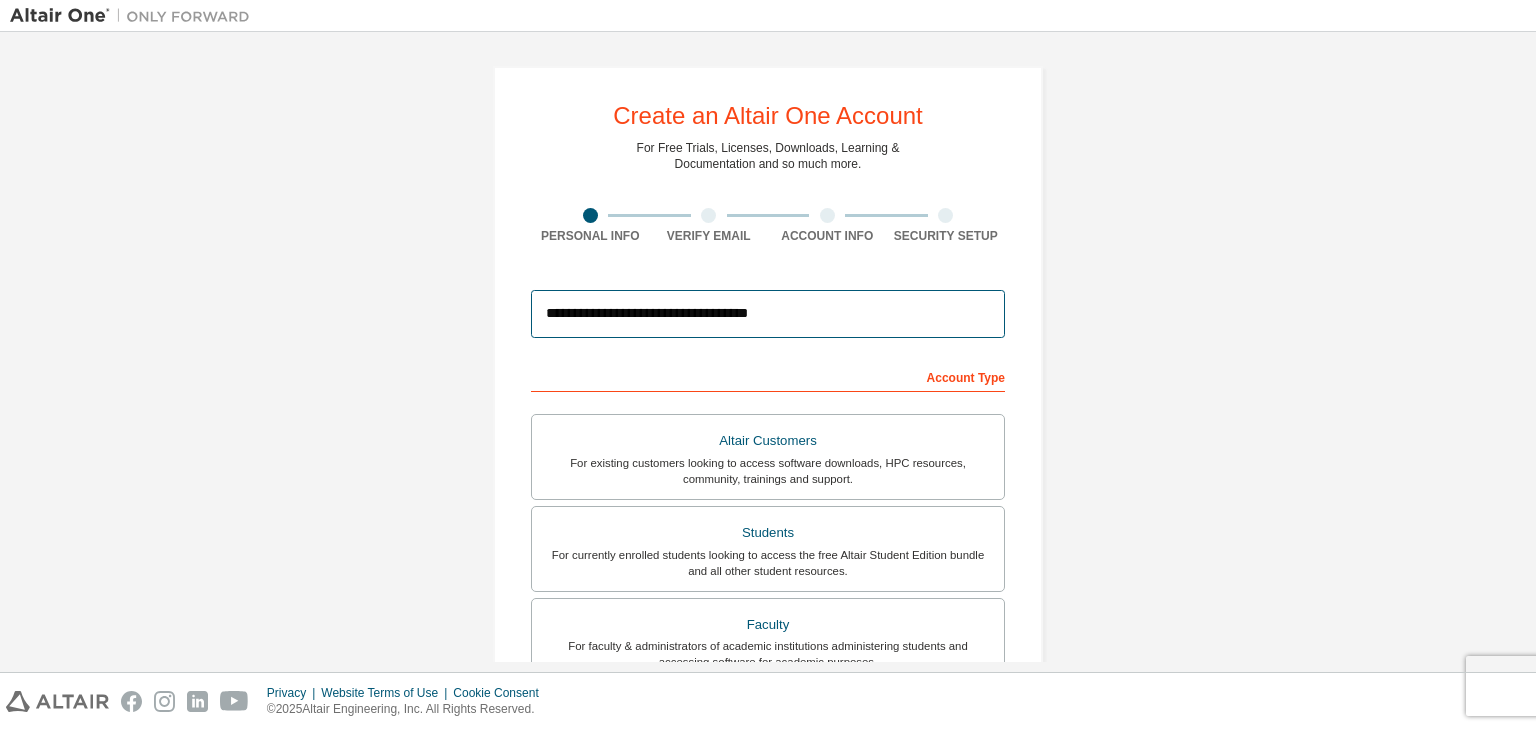 click on "**********" at bounding box center [768, 314] 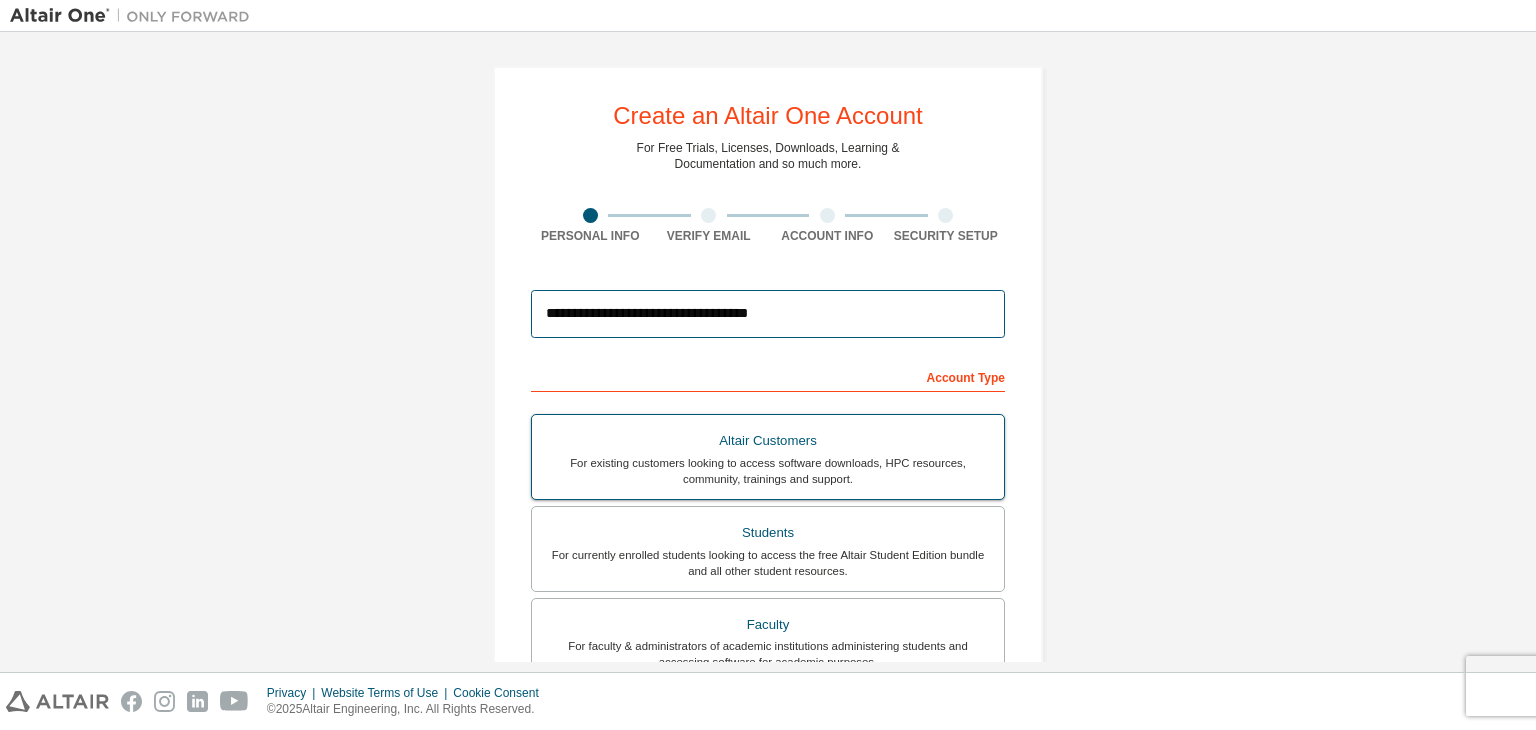 scroll, scrollTop: 435, scrollLeft: 0, axis: vertical 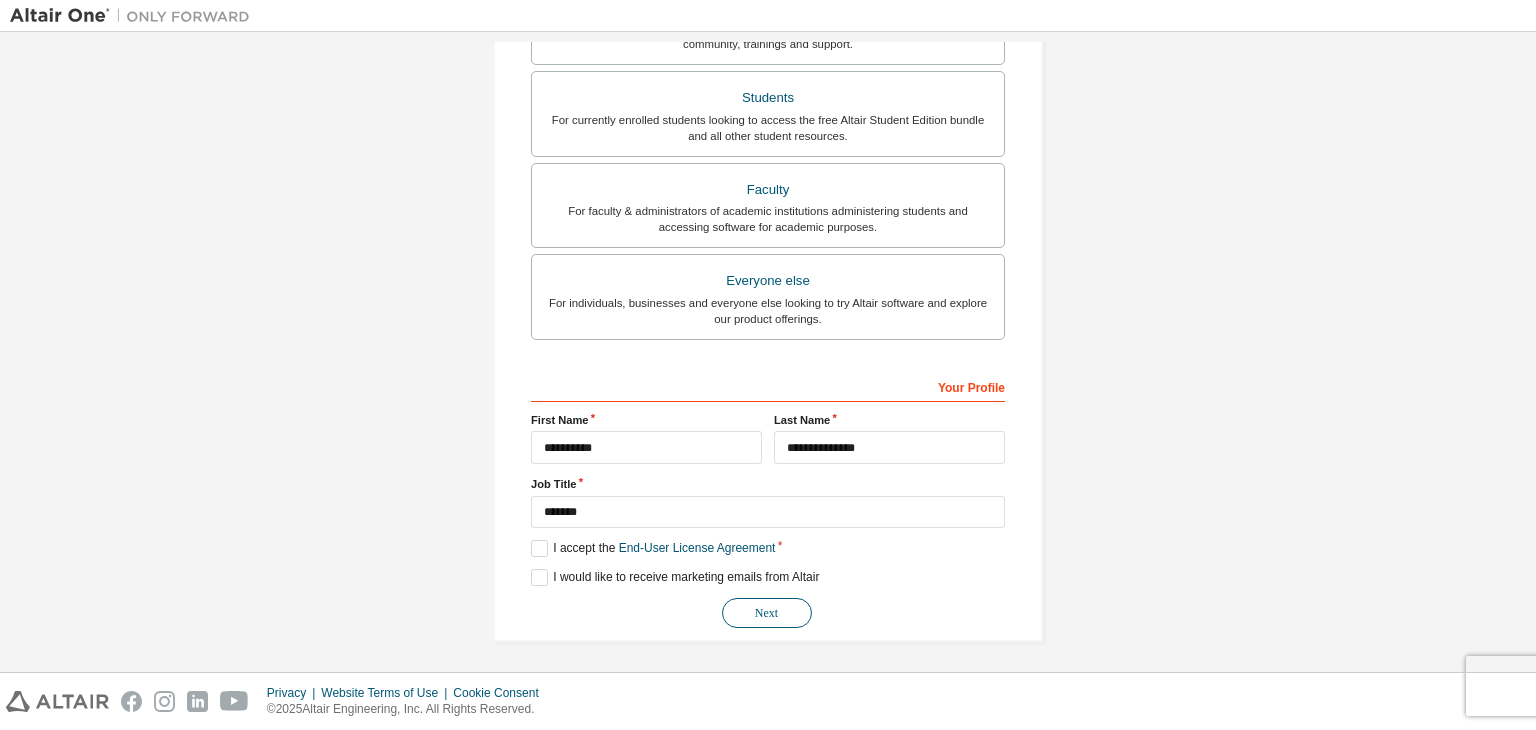 click on "Next" at bounding box center [767, 613] 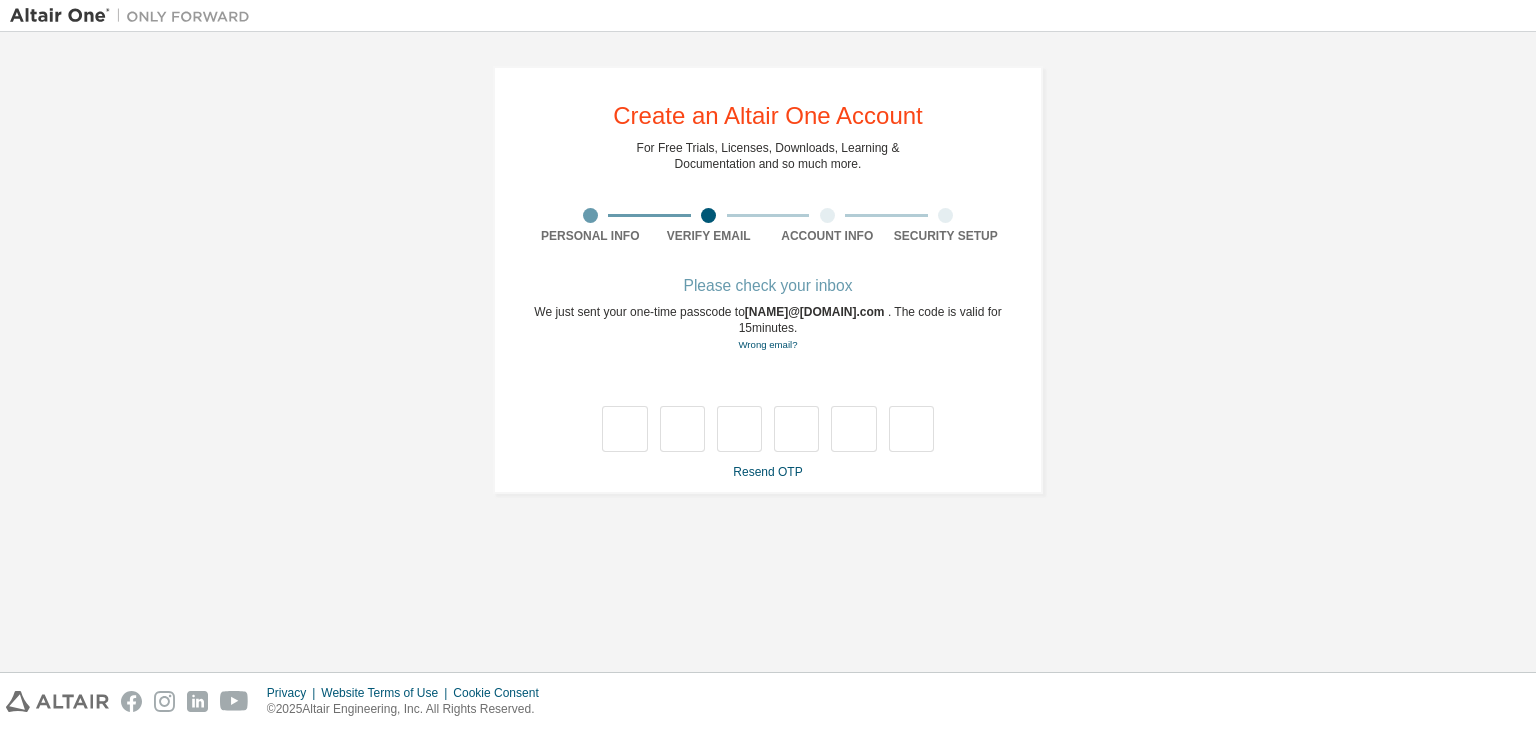 scroll, scrollTop: 0, scrollLeft: 0, axis: both 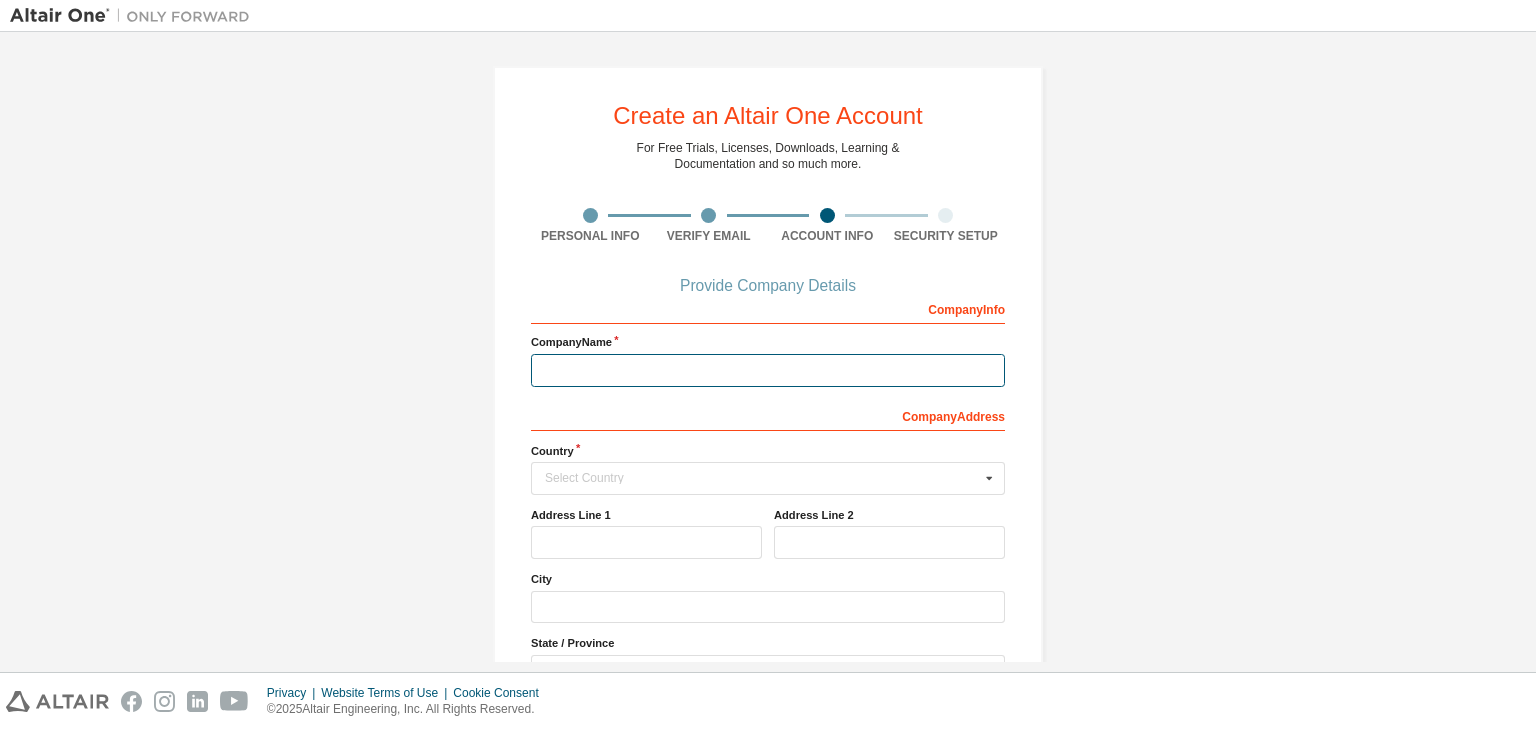 click at bounding box center (768, 370) 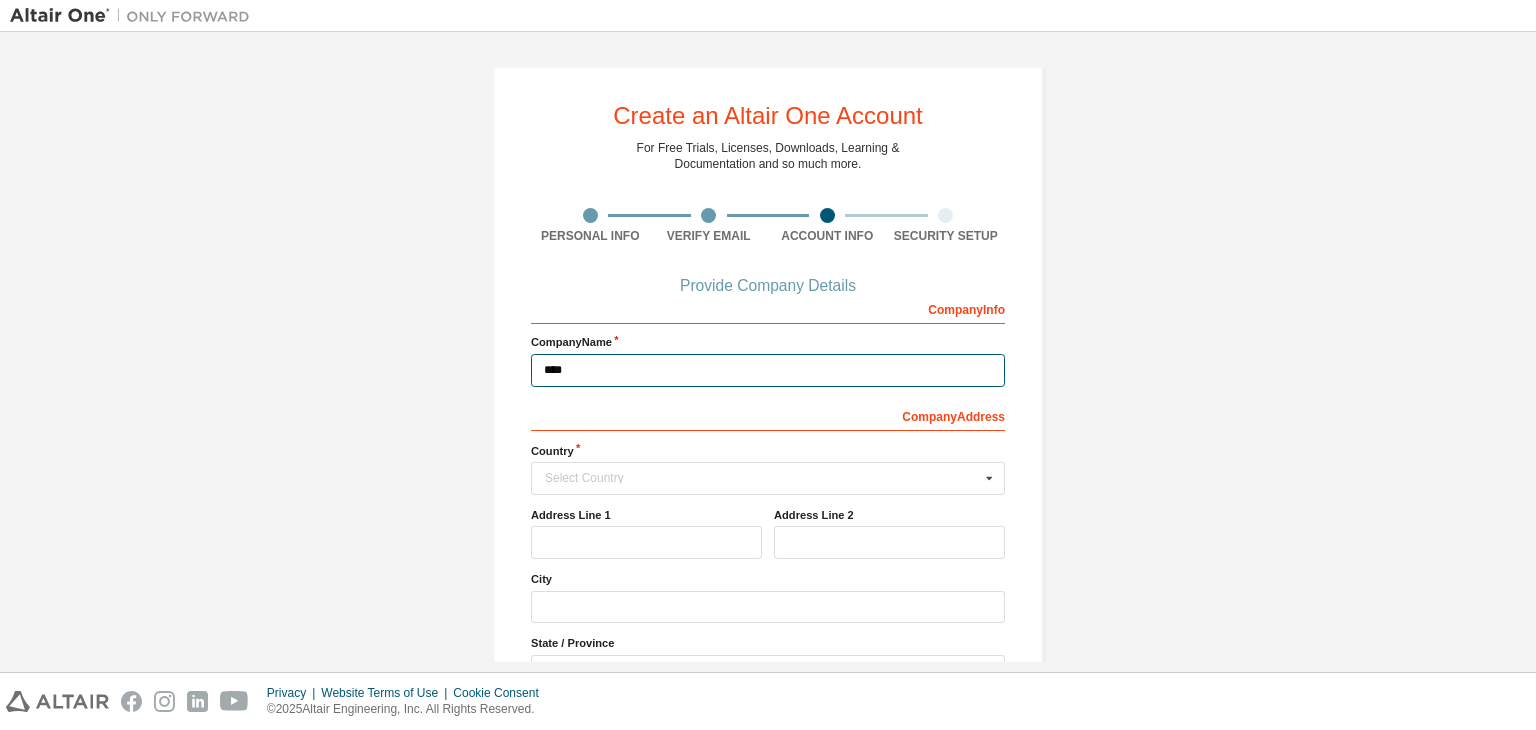 paste on "**********" 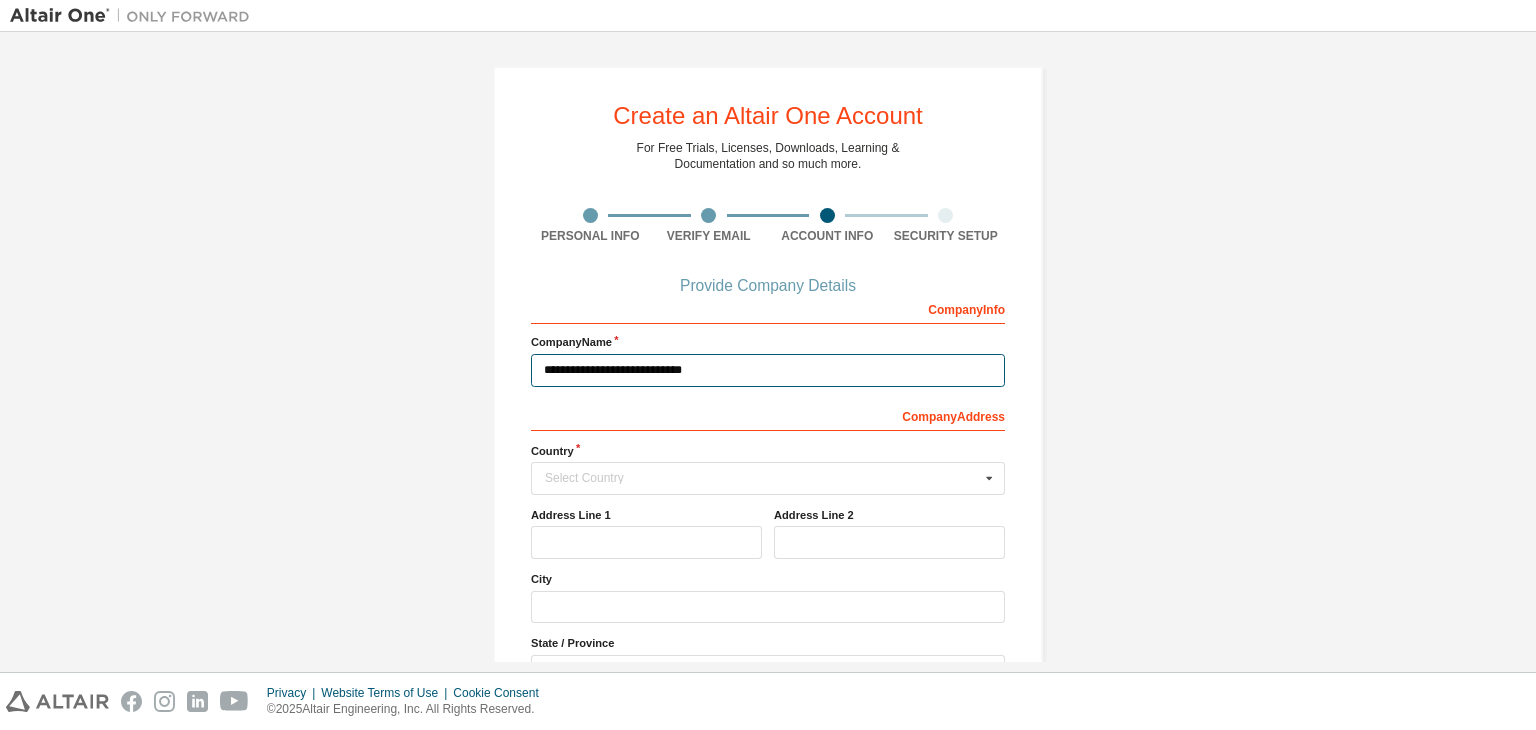 click on "**********" at bounding box center (768, 370) 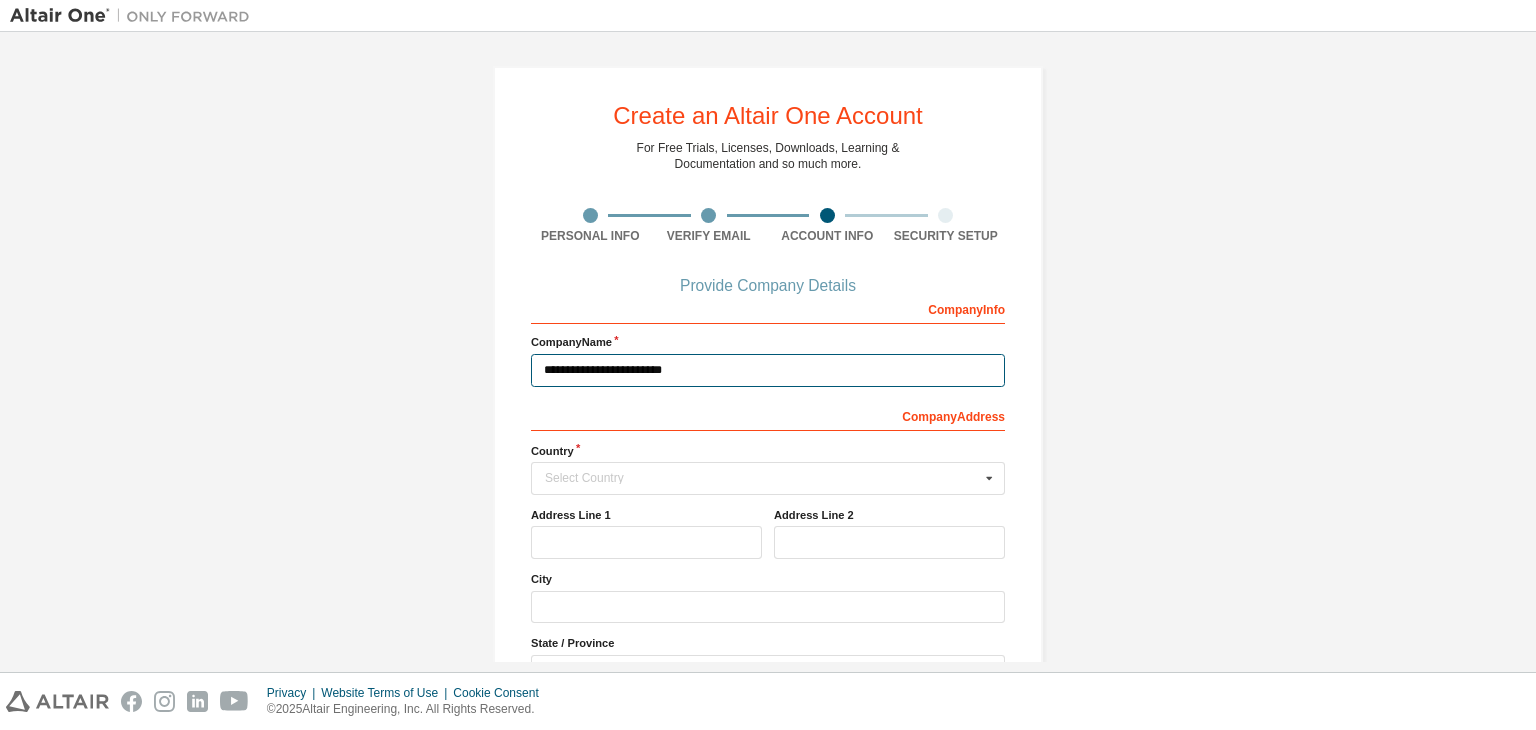 click on "**********" at bounding box center (768, 370) 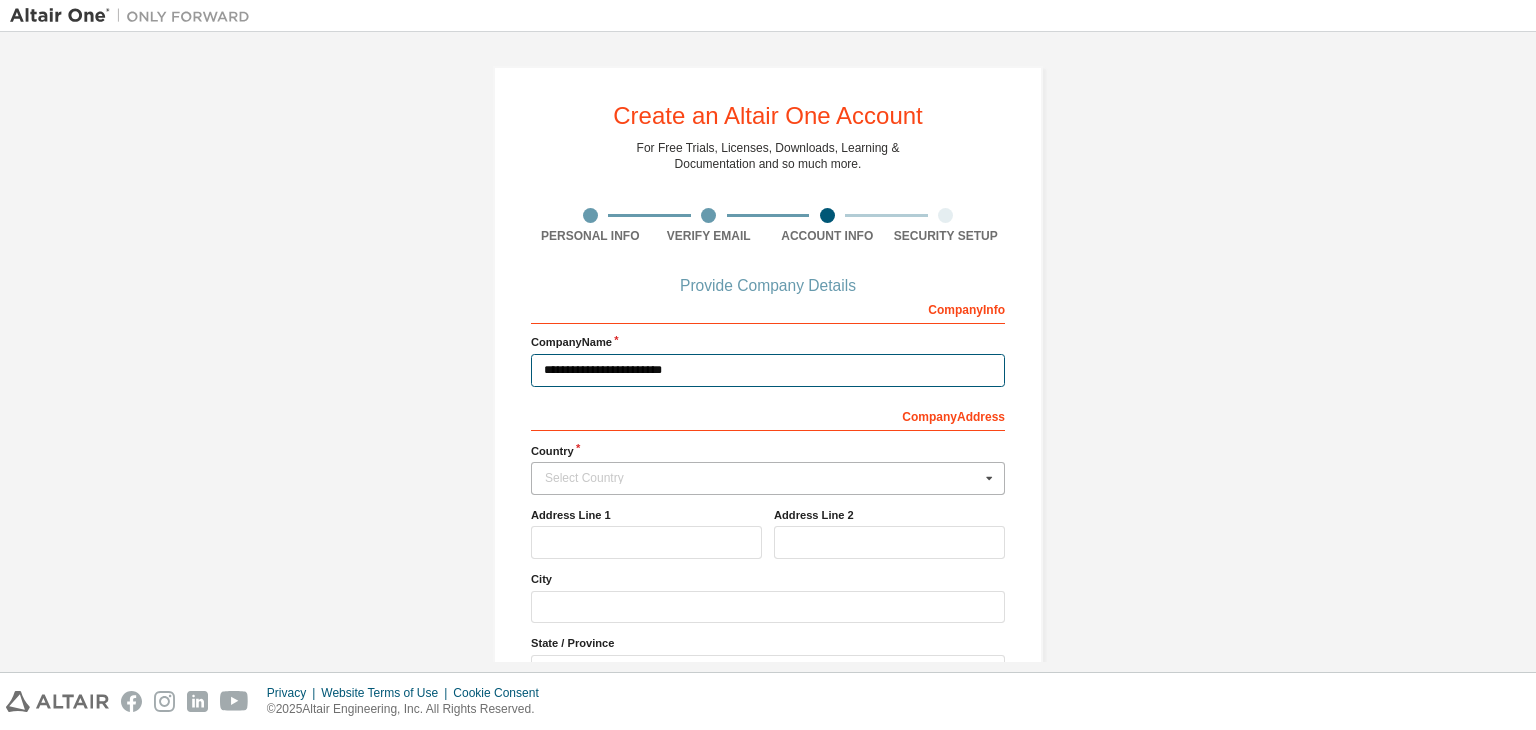 type on "**********" 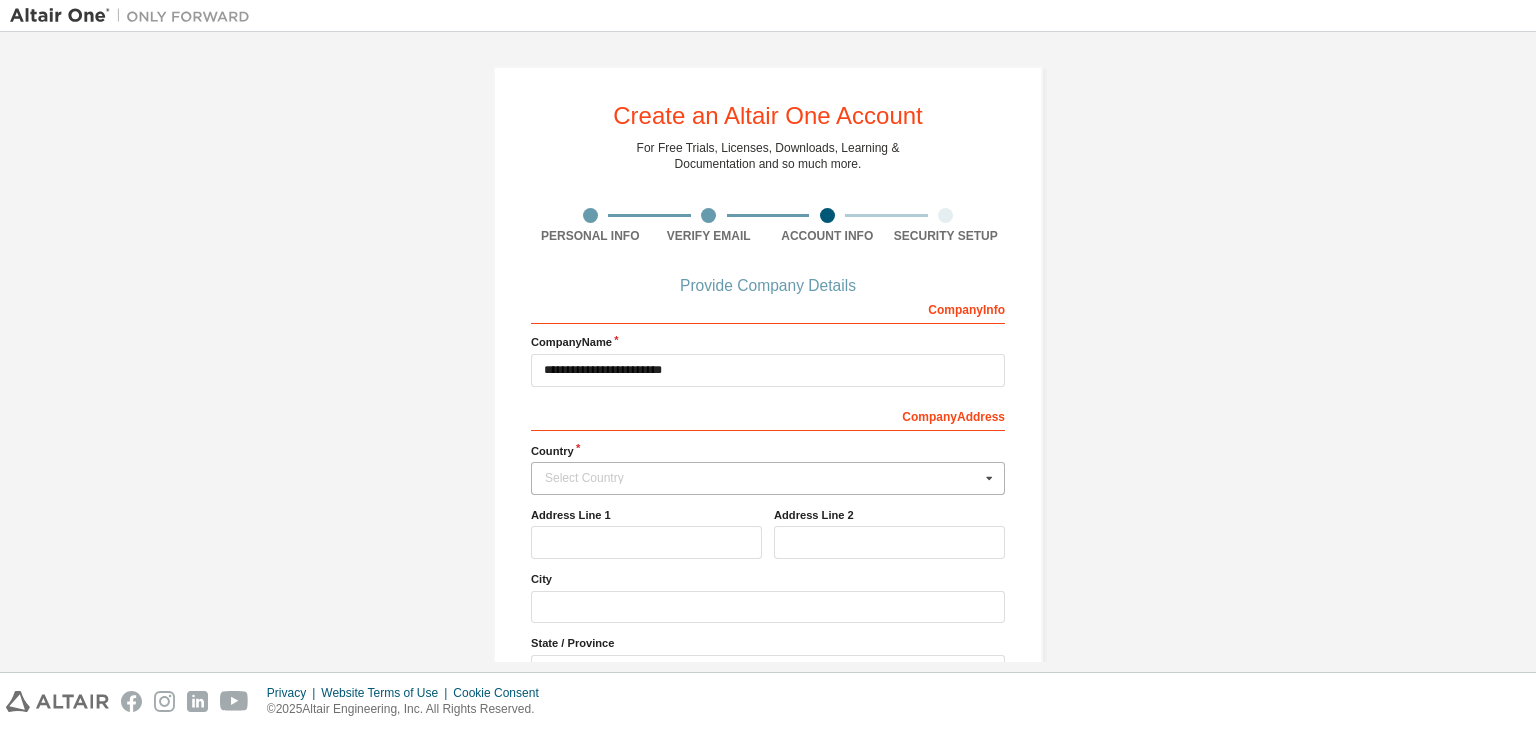 click at bounding box center [989, 478] 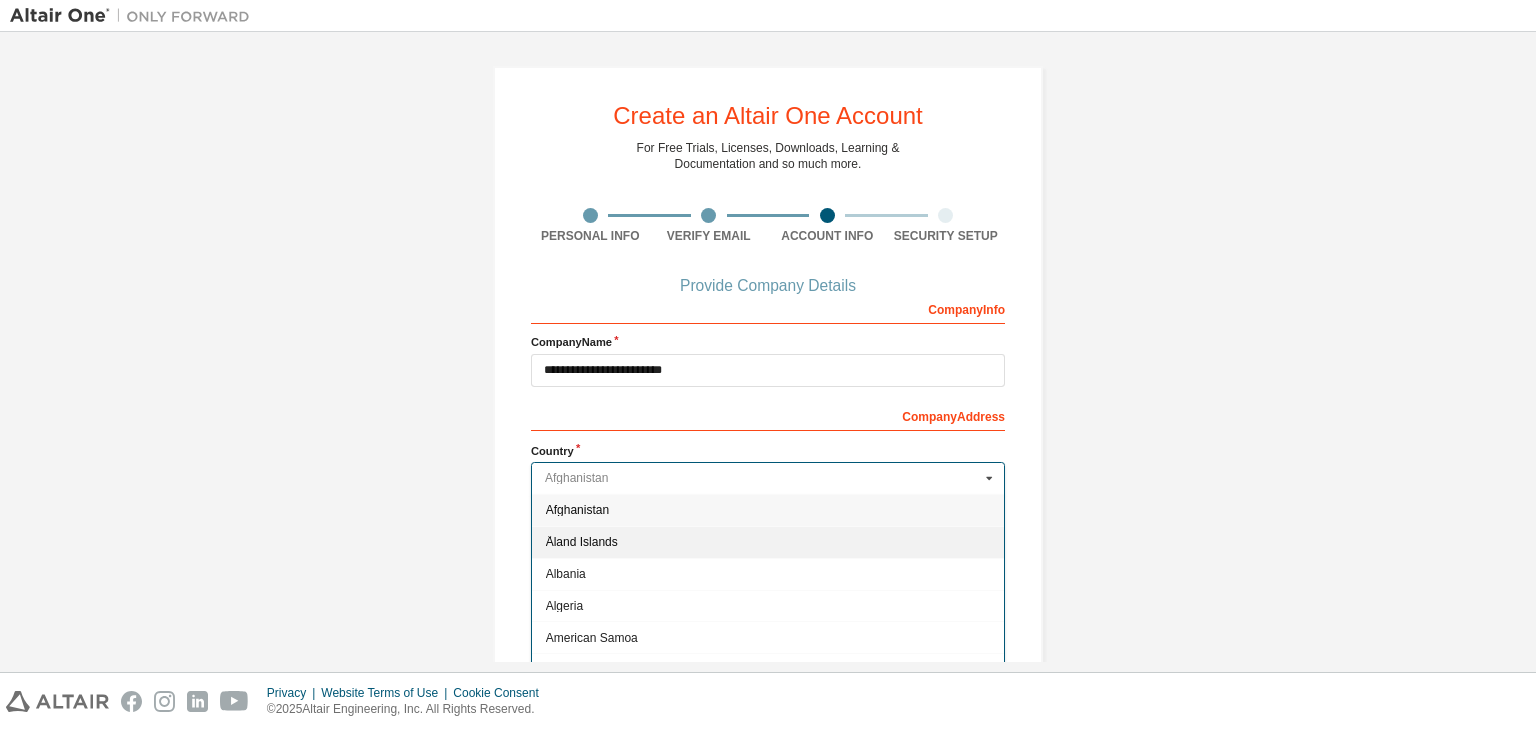 scroll, scrollTop: 11, scrollLeft: 0, axis: vertical 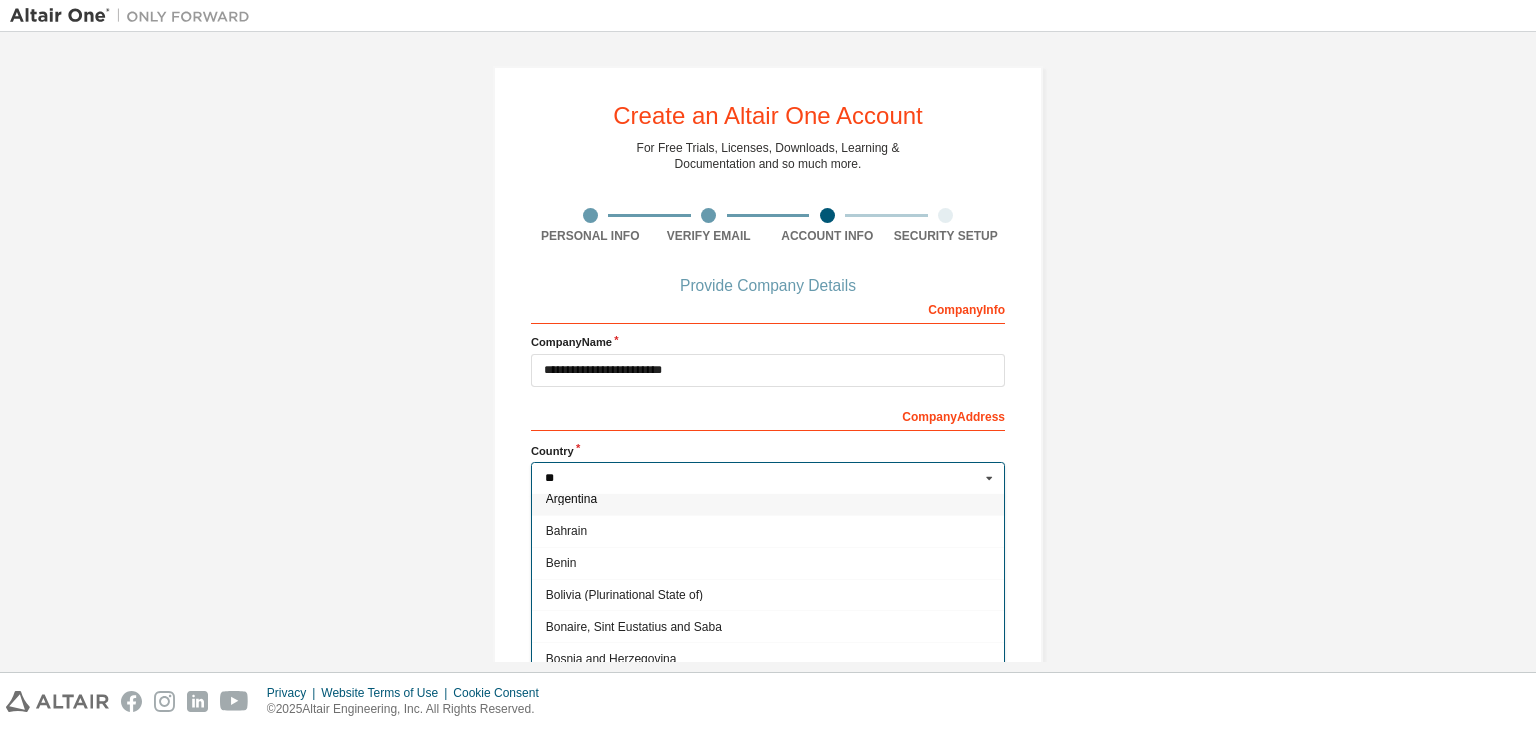 type on "*" 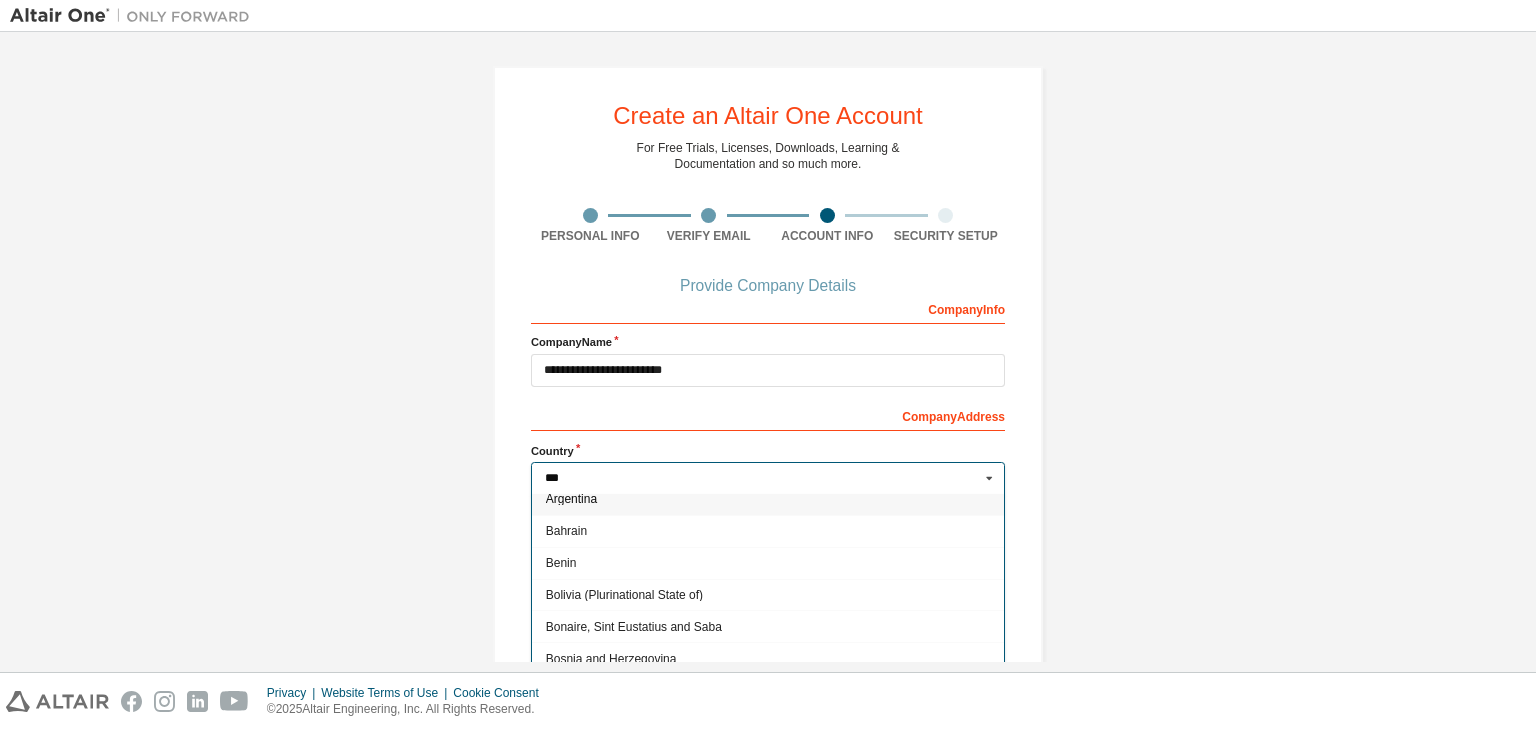 scroll, scrollTop: 0, scrollLeft: 0, axis: both 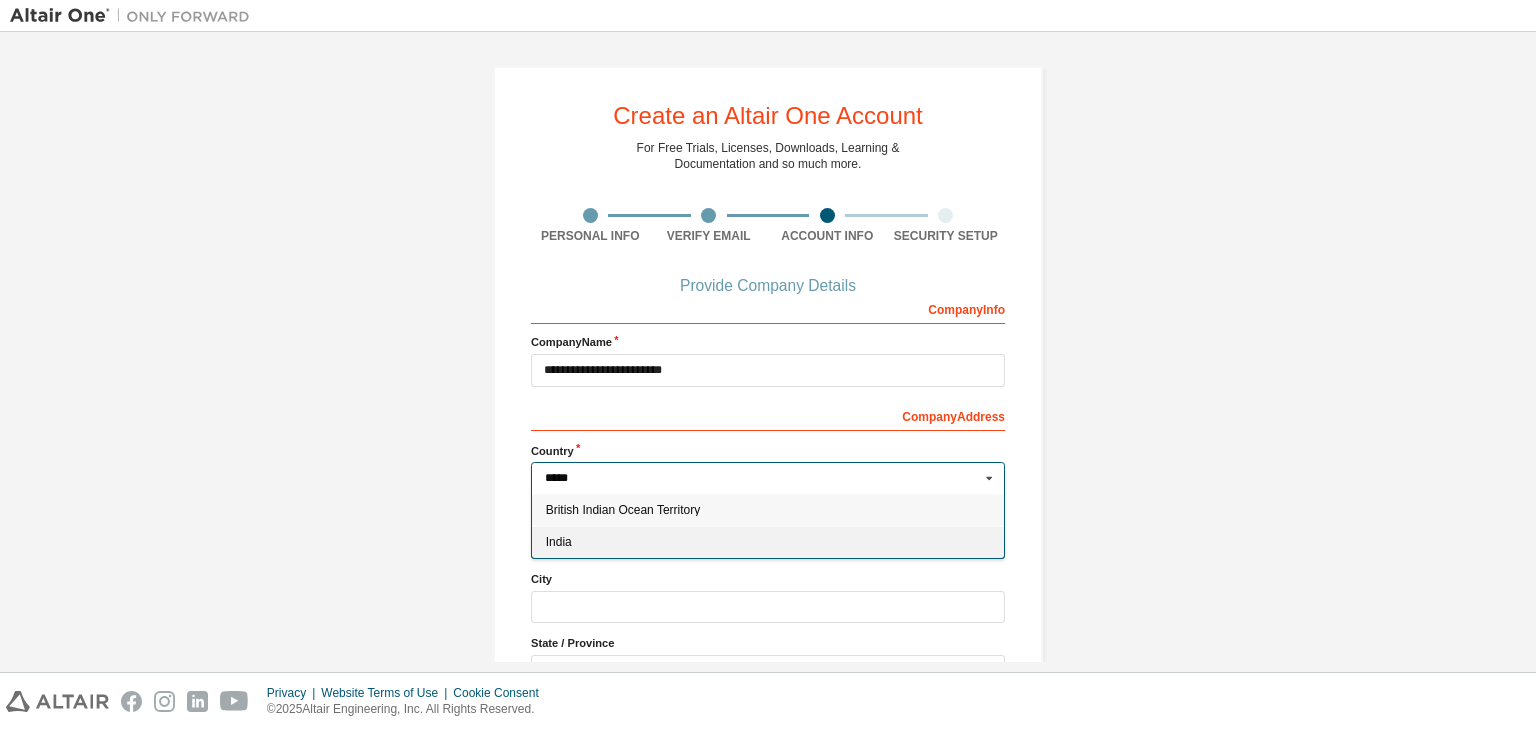 type on "*****" 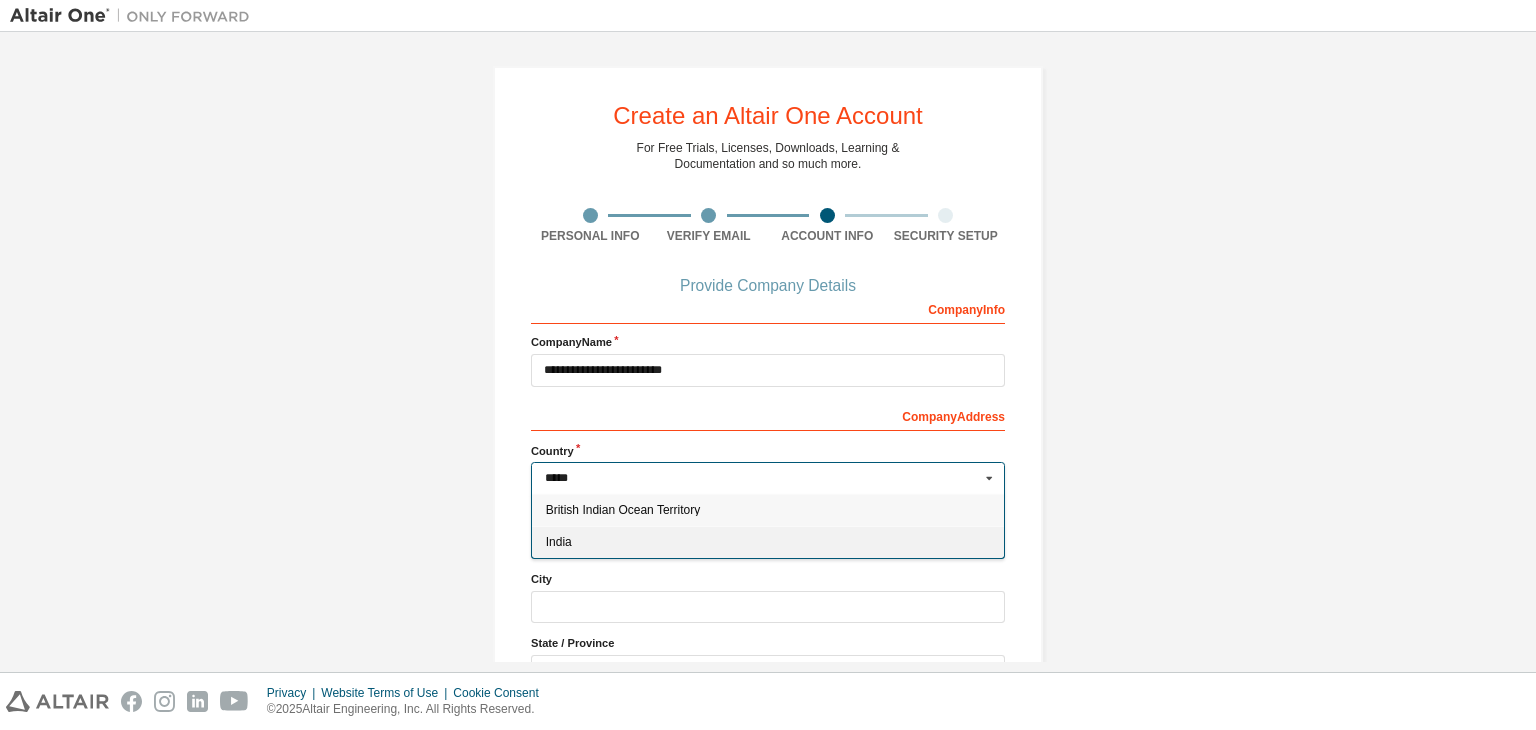 click on "India" at bounding box center [768, 542] 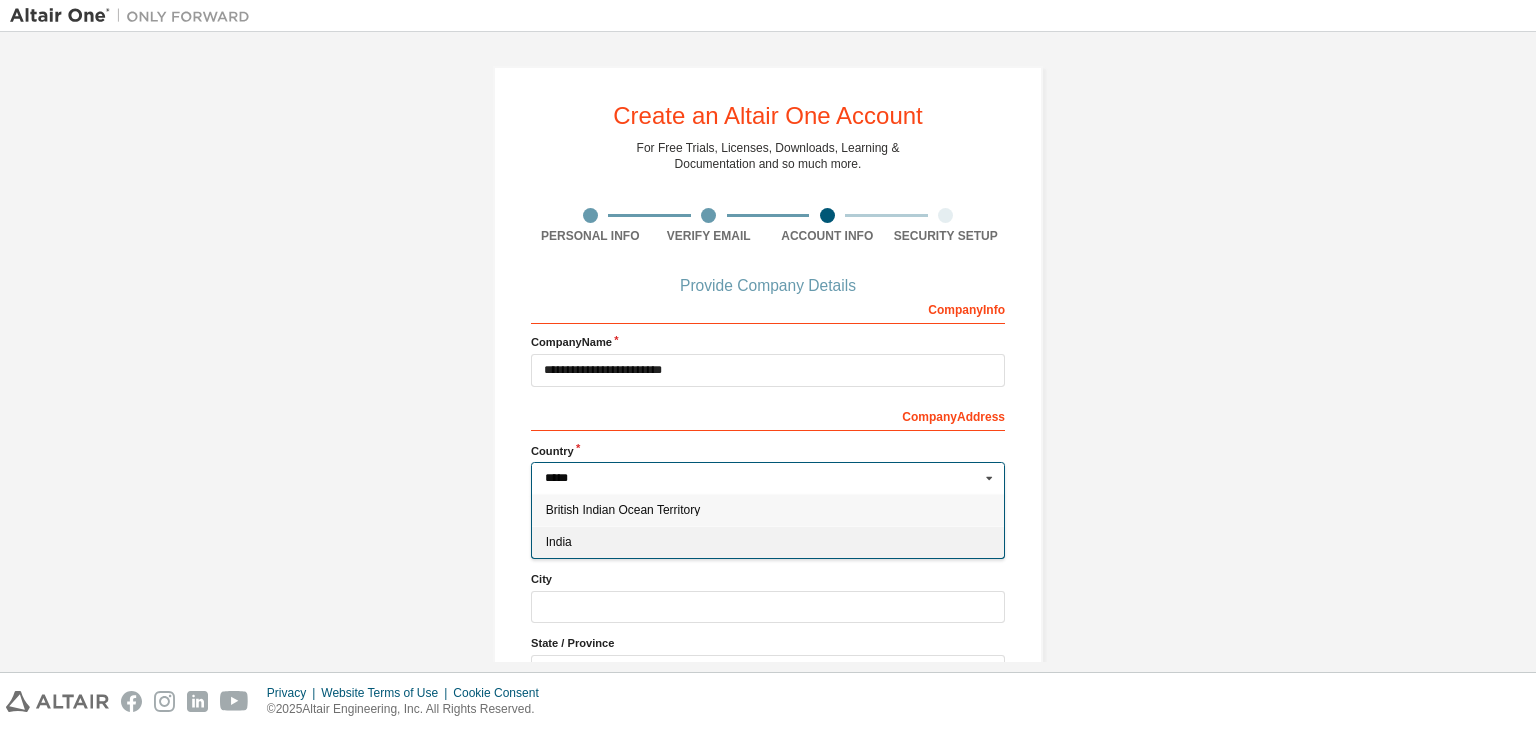 type on "***" 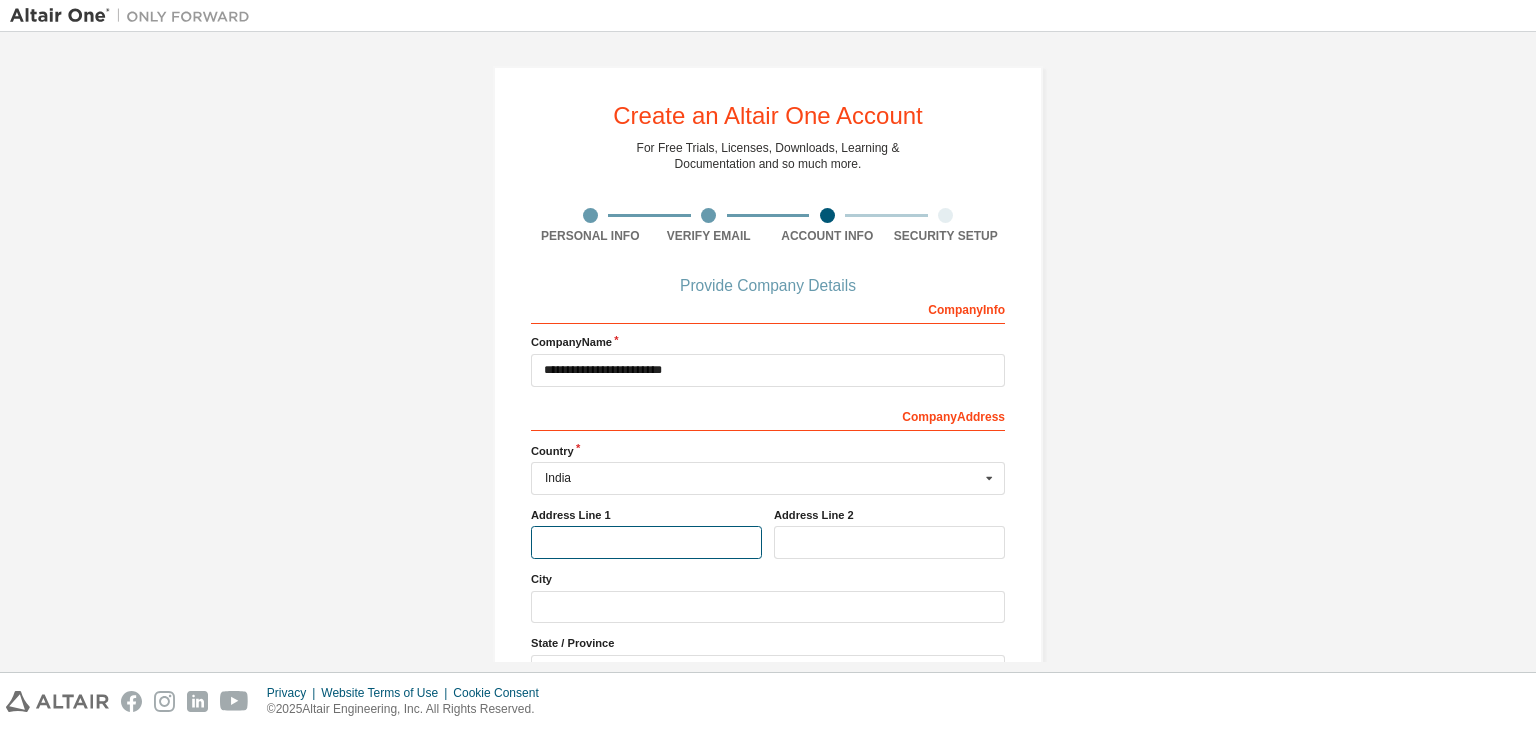click at bounding box center [646, 542] 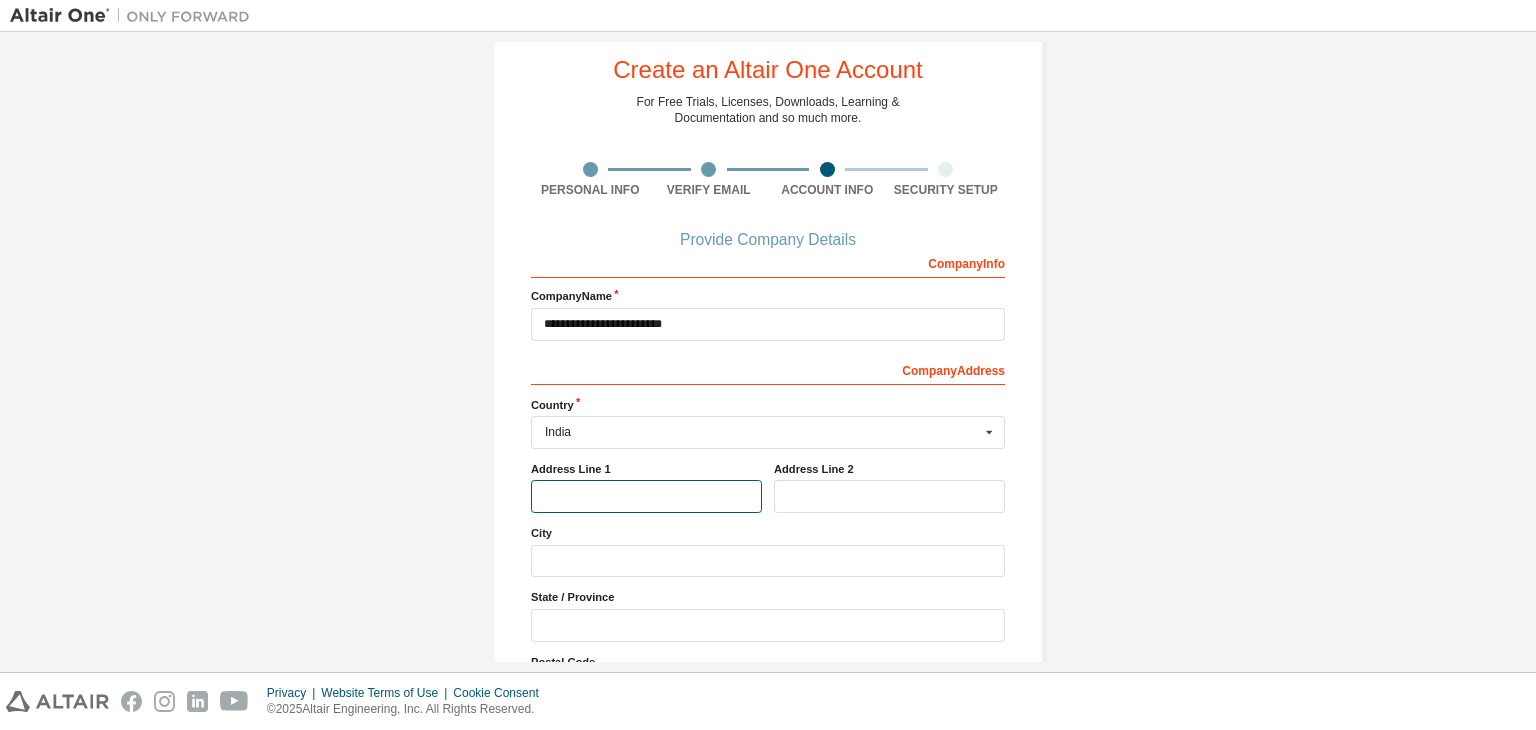 scroll, scrollTop: 56, scrollLeft: 0, axis: vertical 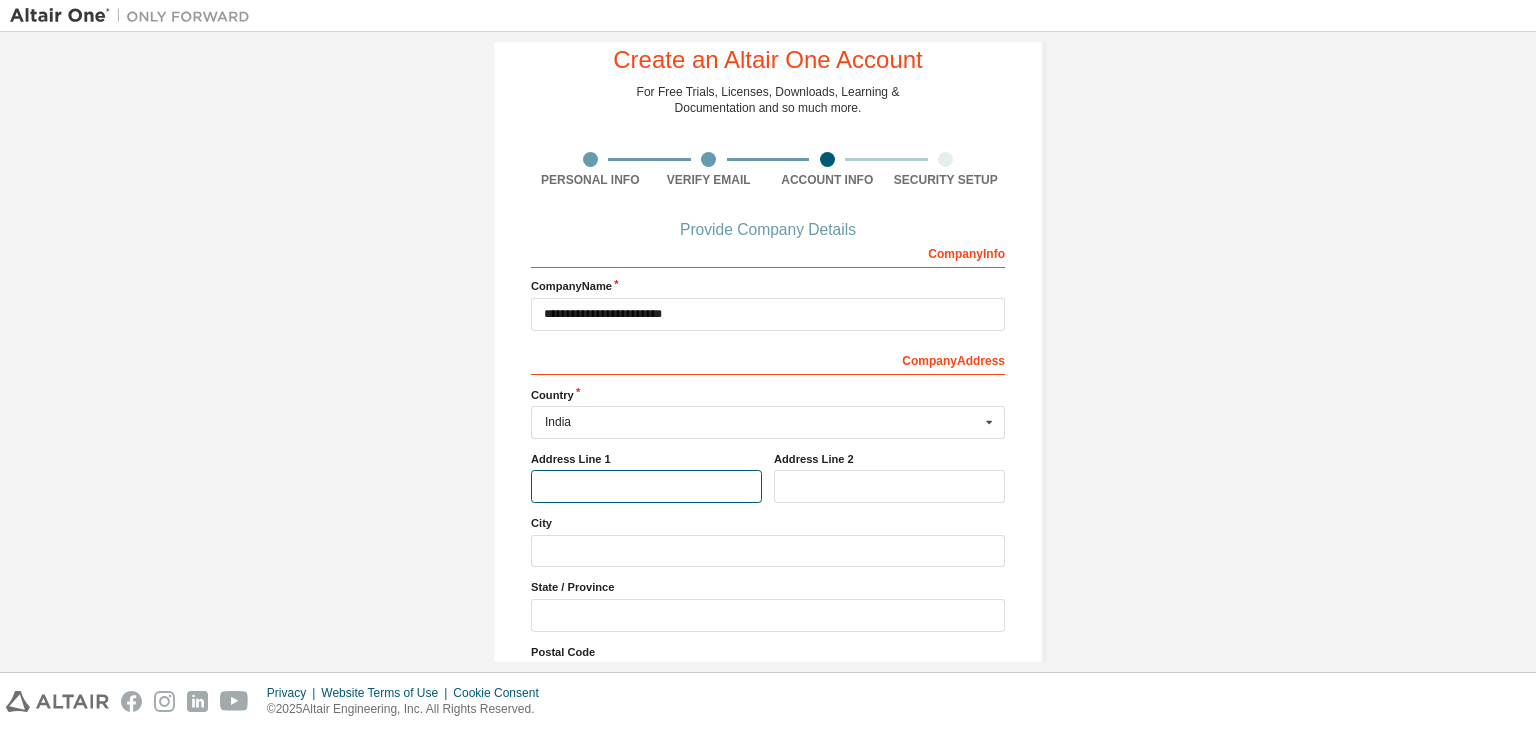 type on "*****" 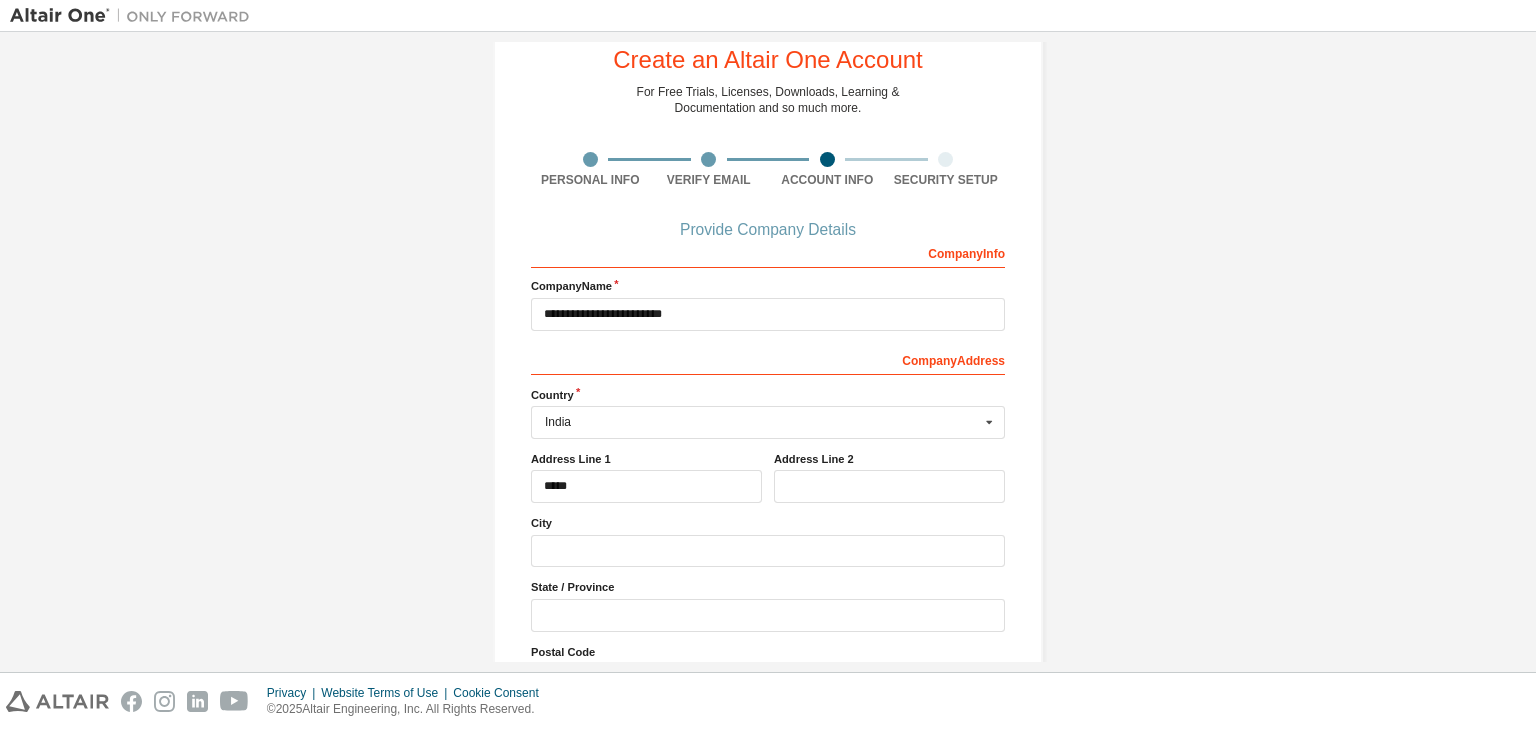 type on "***" 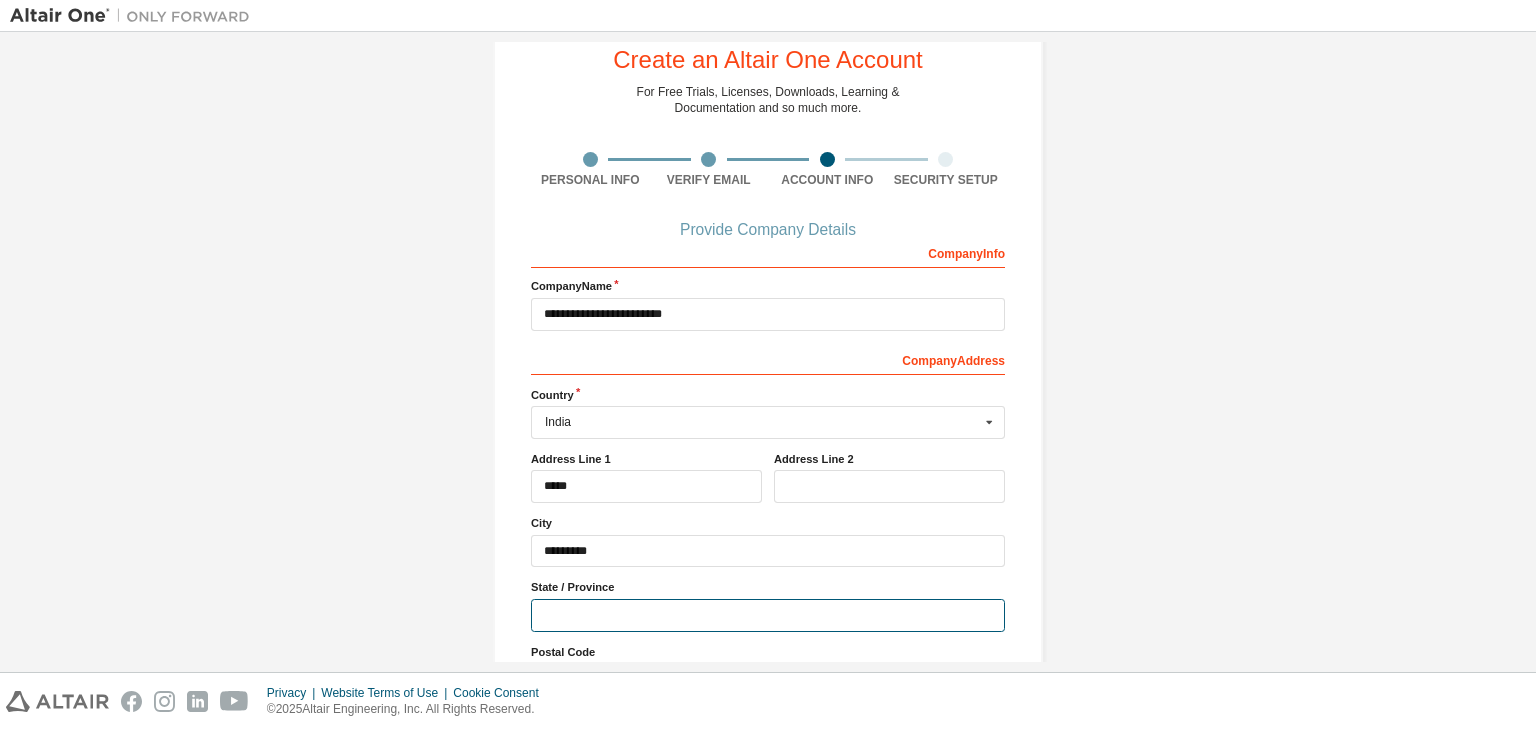 type on "*********" 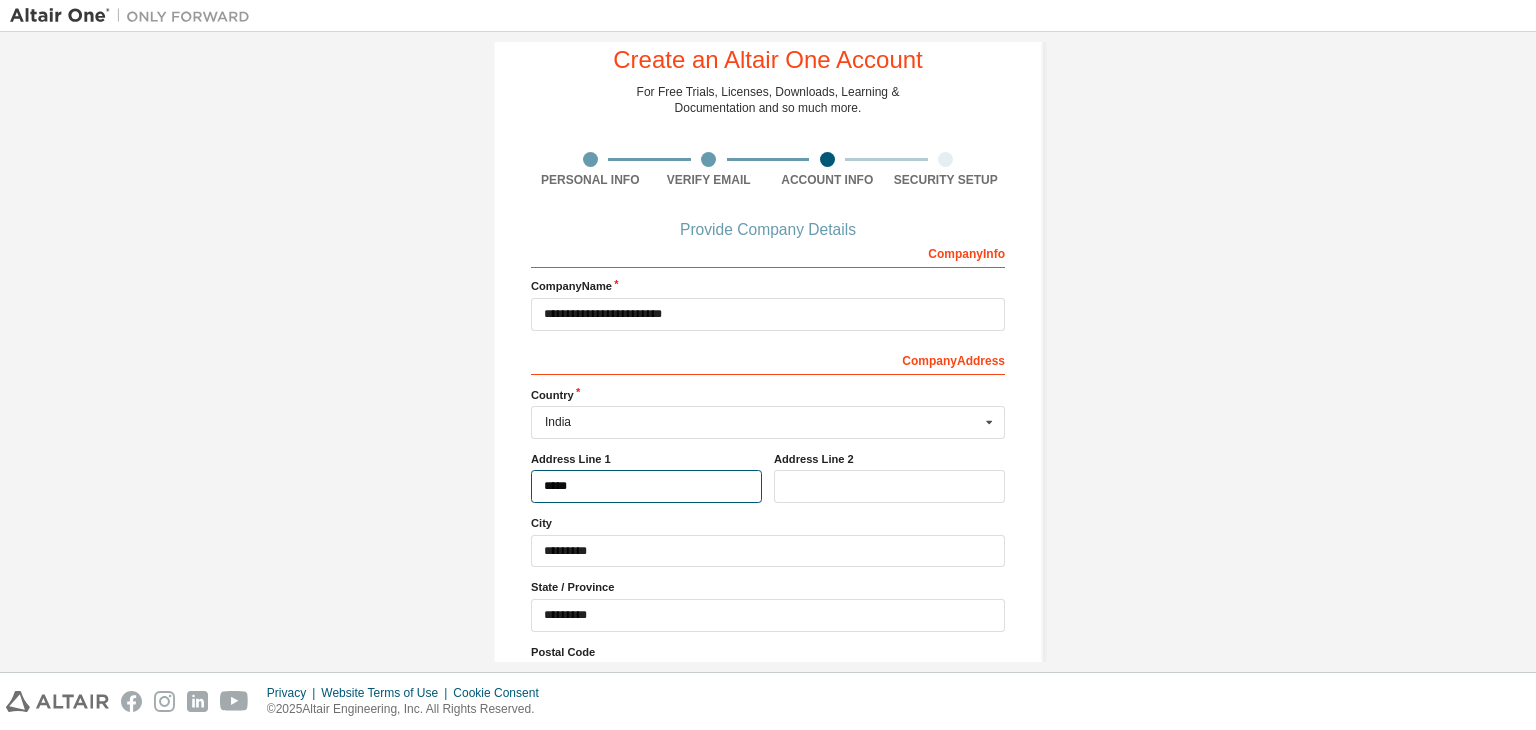 type on "***" 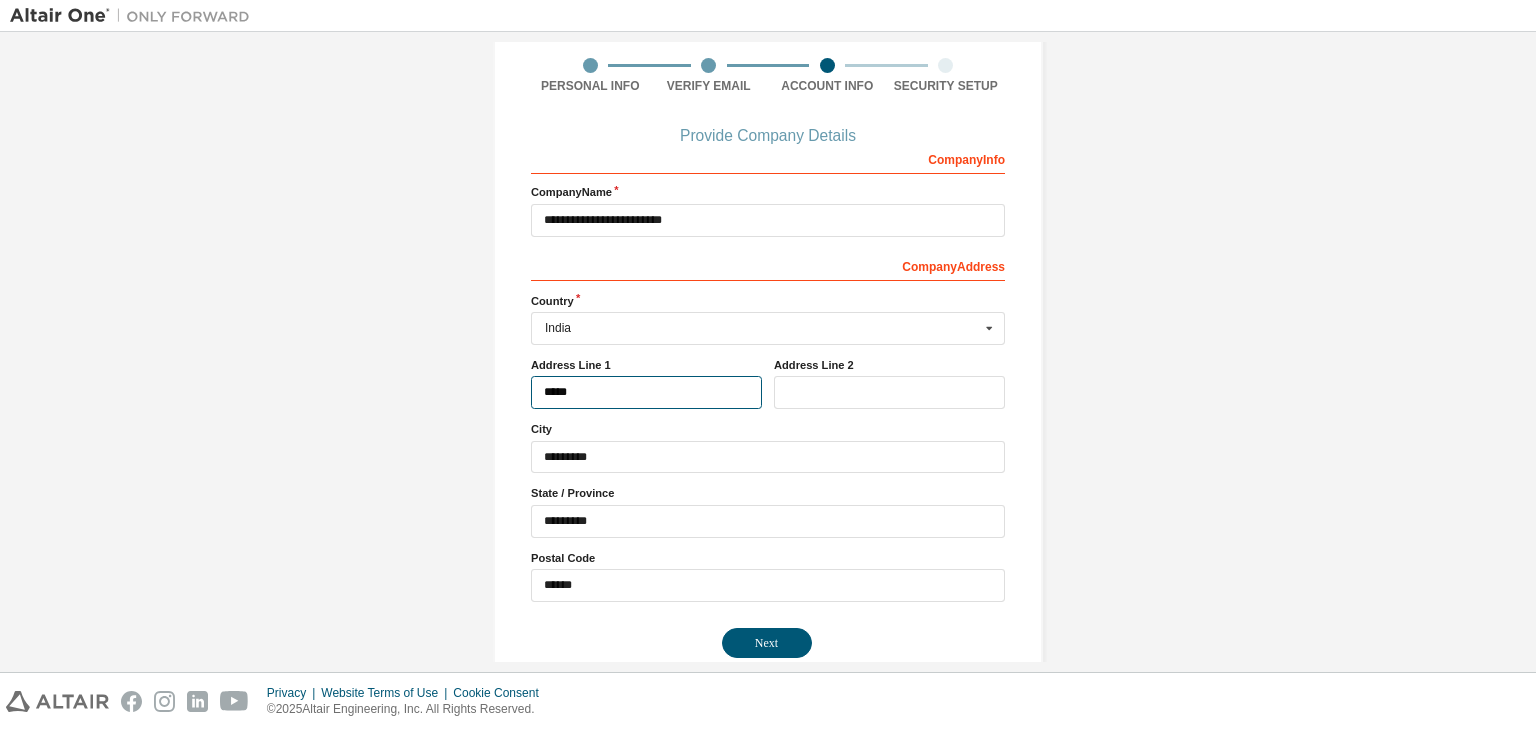 scroll, scrollTop: 151, scrollLeft: 0, axis: vertical 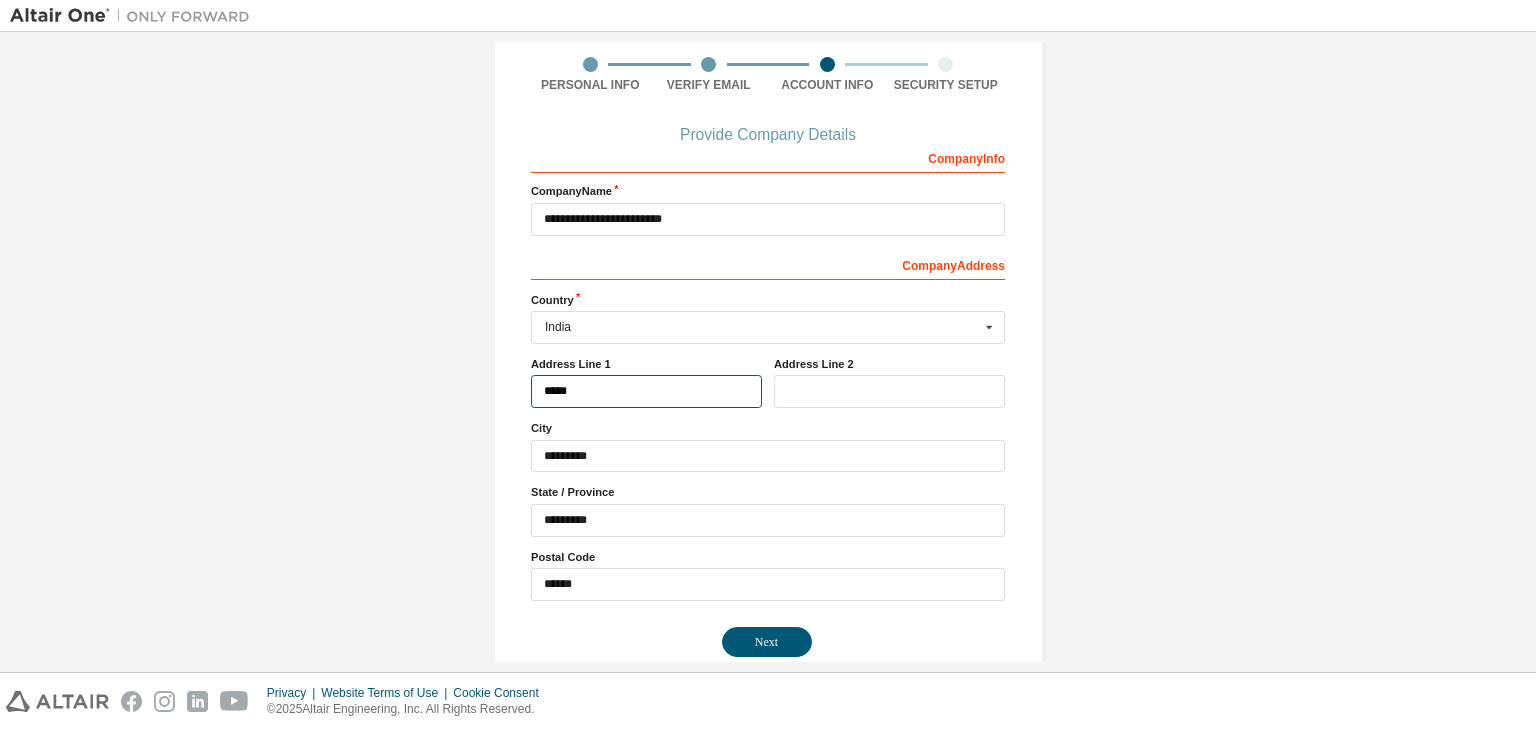 click on "*****" at bounding box center [646, 391] 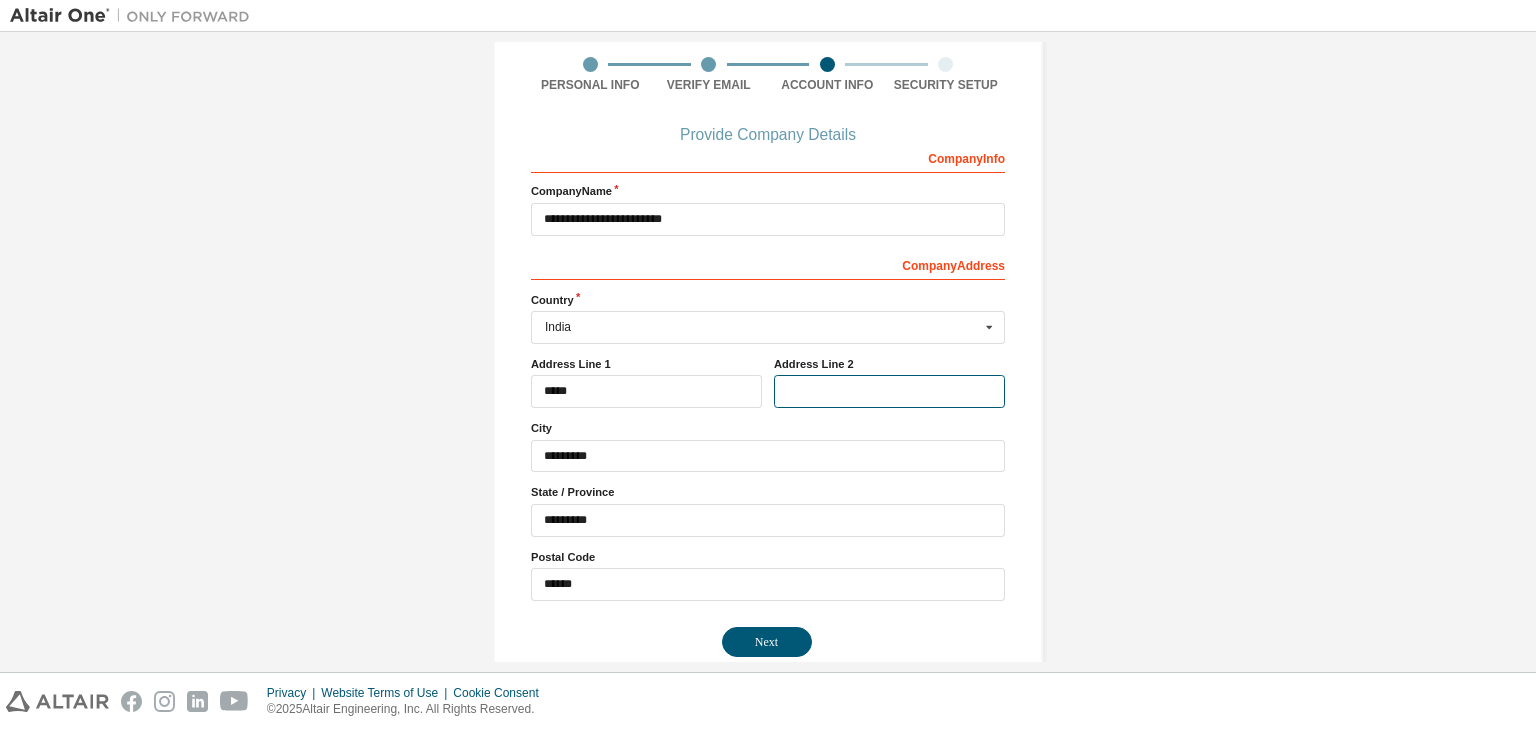 click at bounding box center [889, 391] 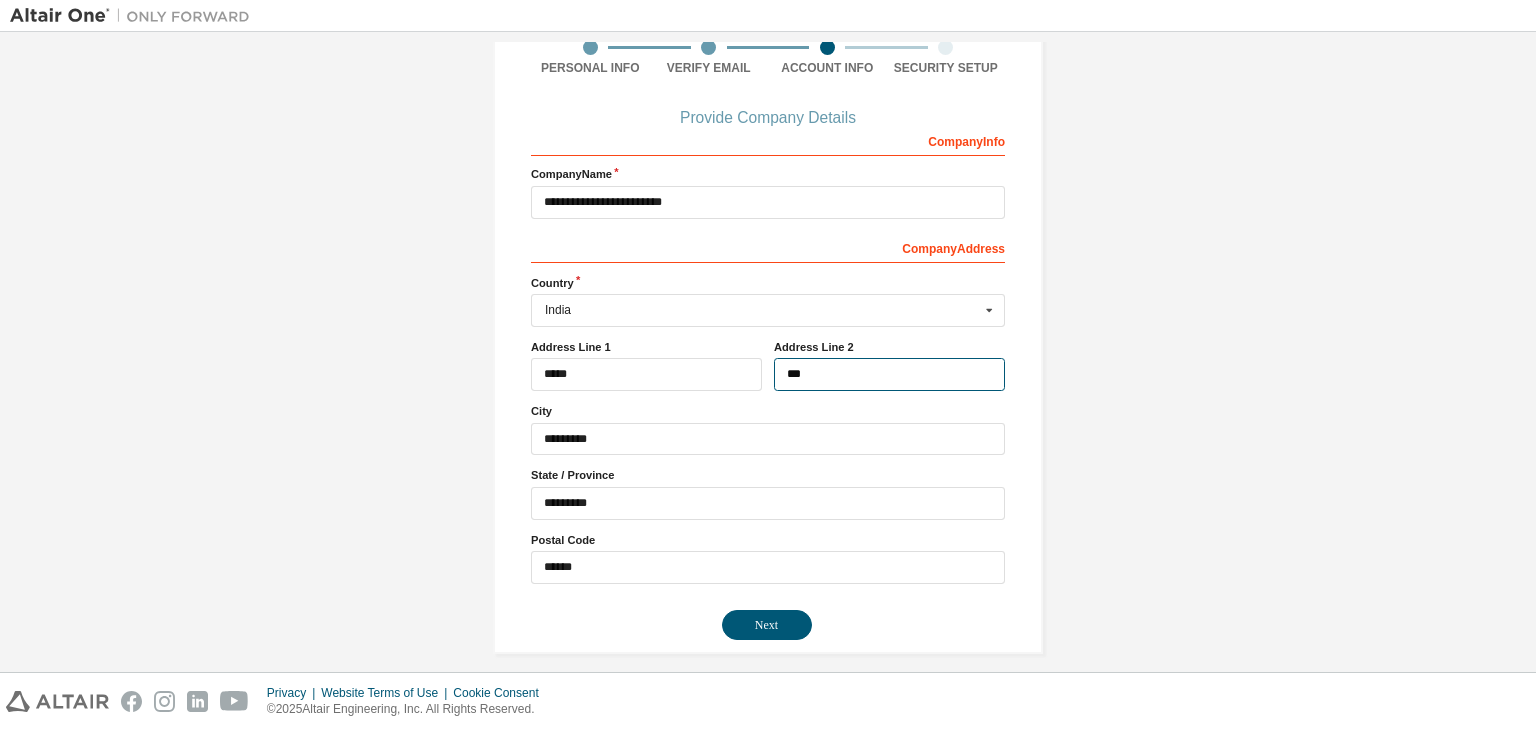 scroll, scrollTop: 171, scrollLeft: 0, axis: vertical 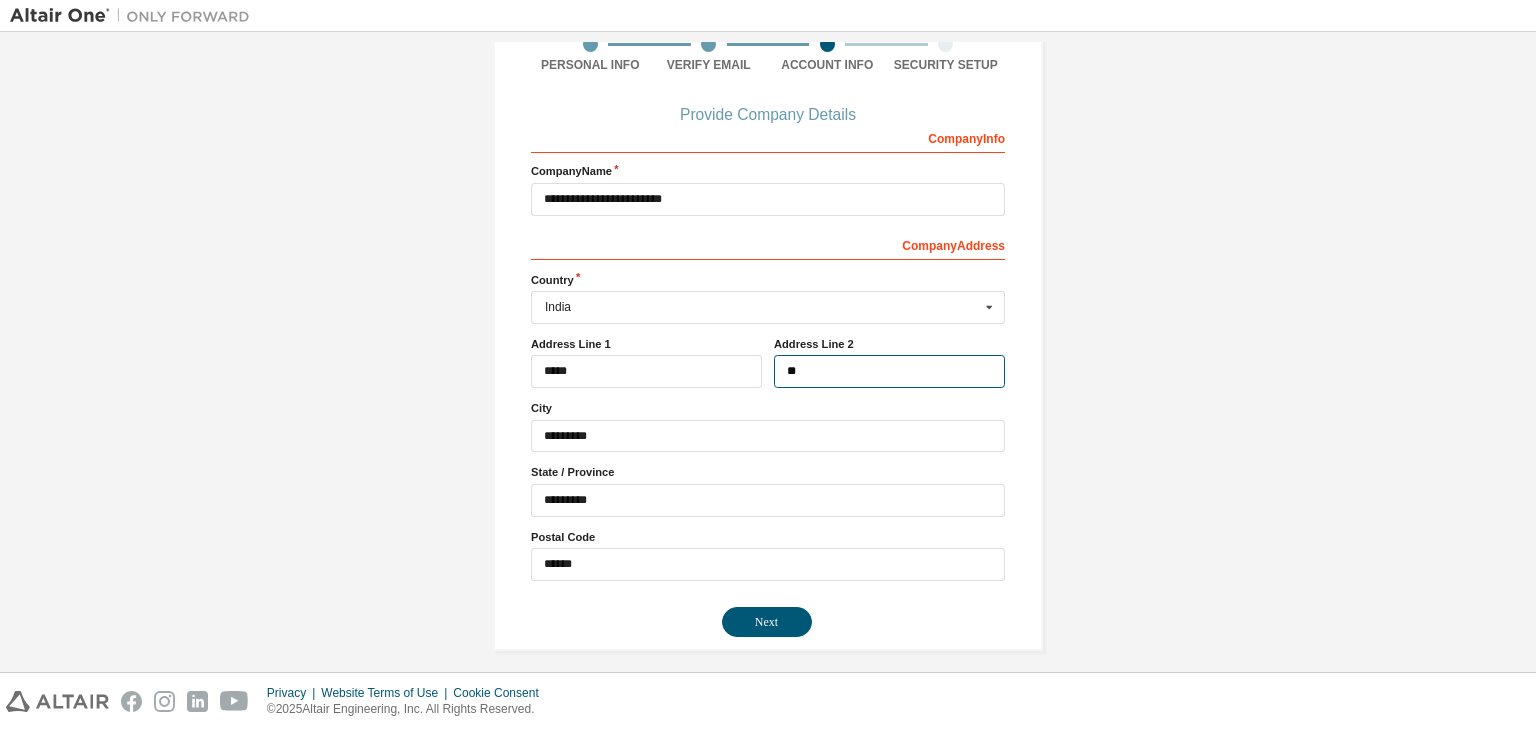 type on "*" 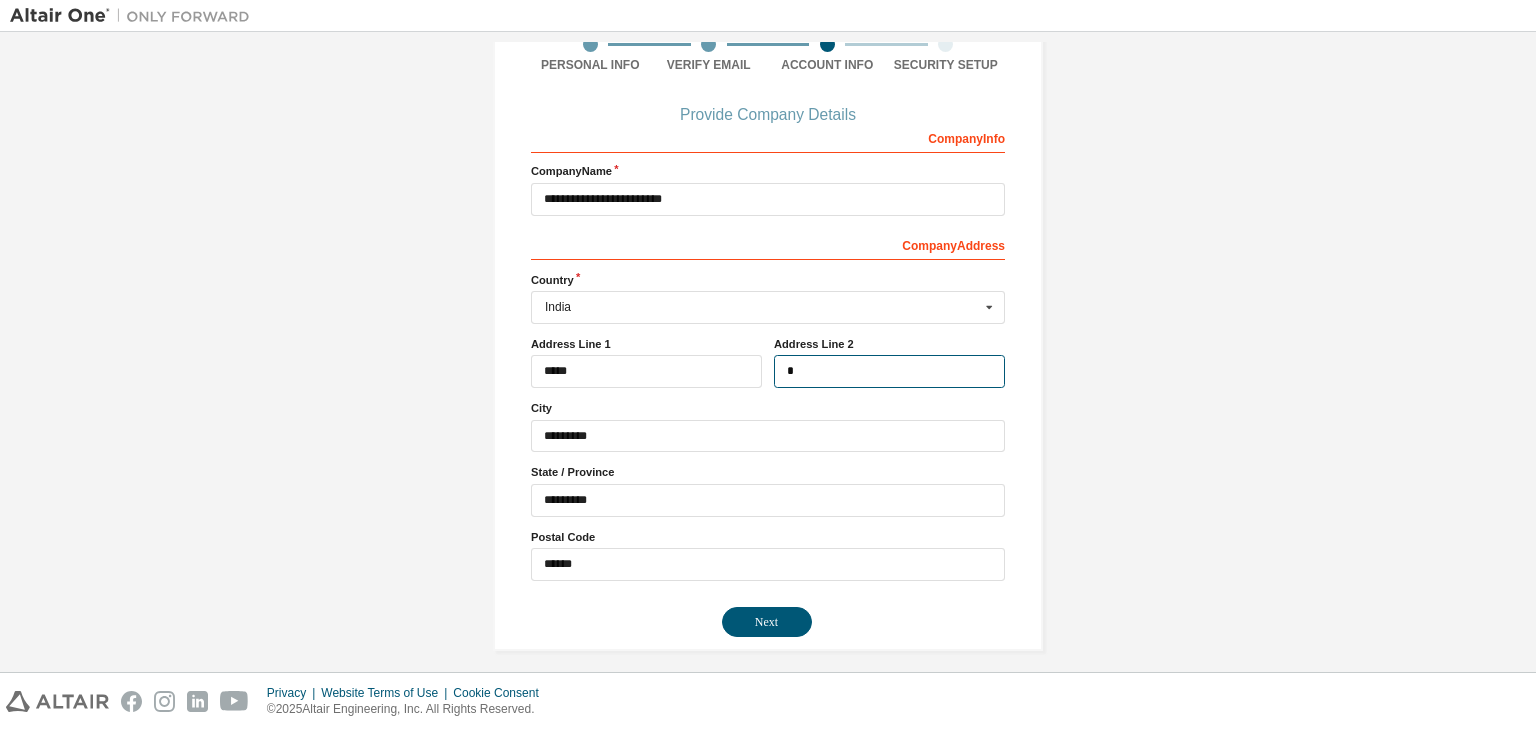 type 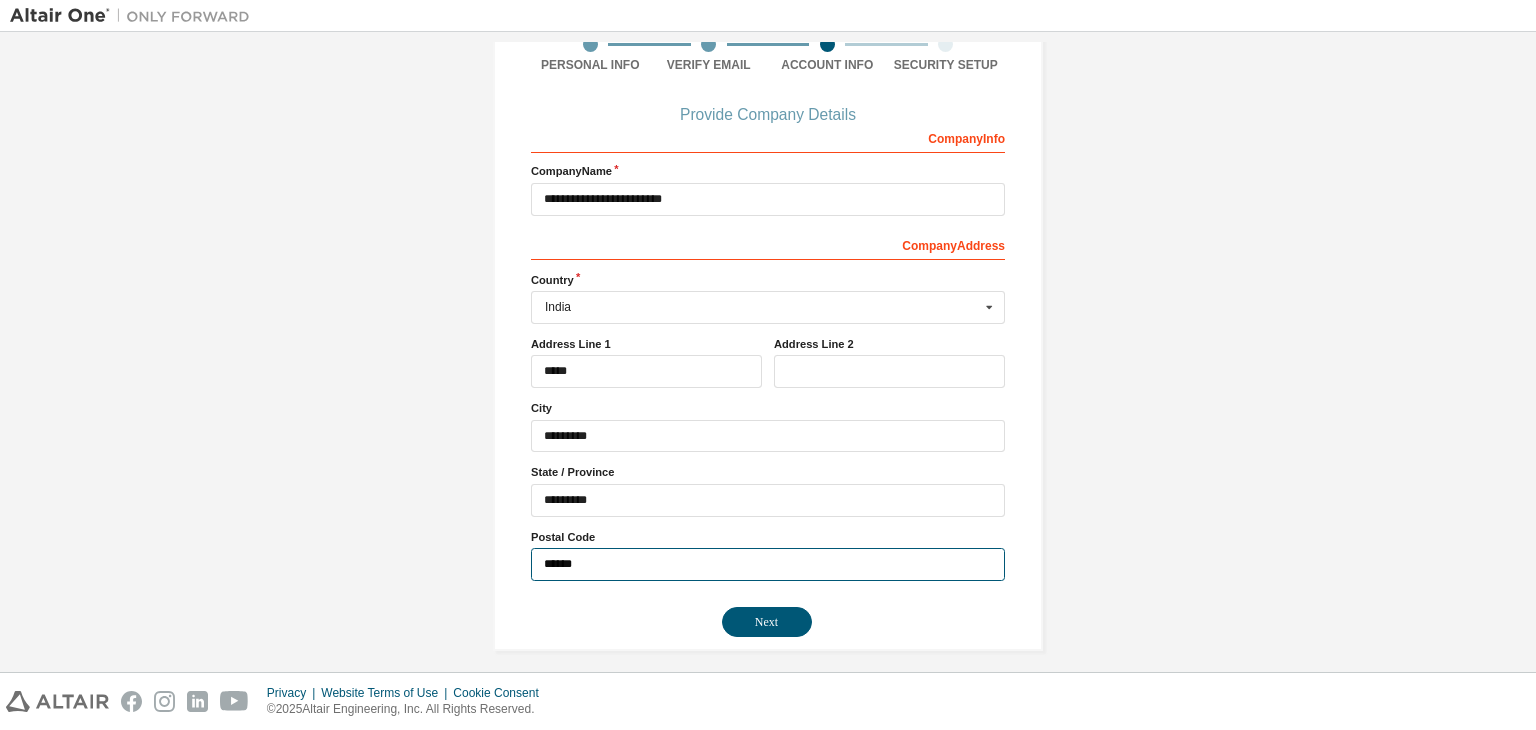 click on "******" at bounding box center (768, 564) 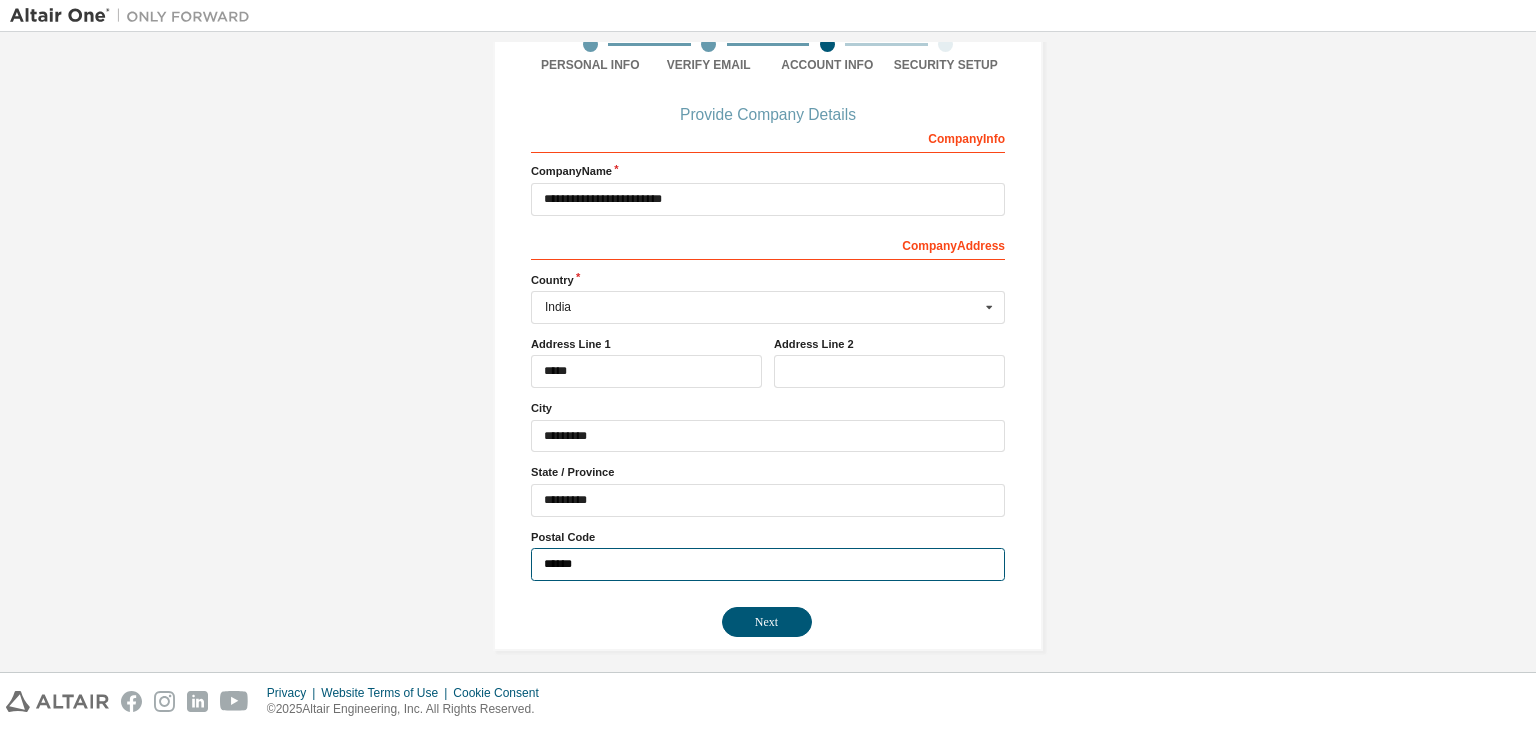 type 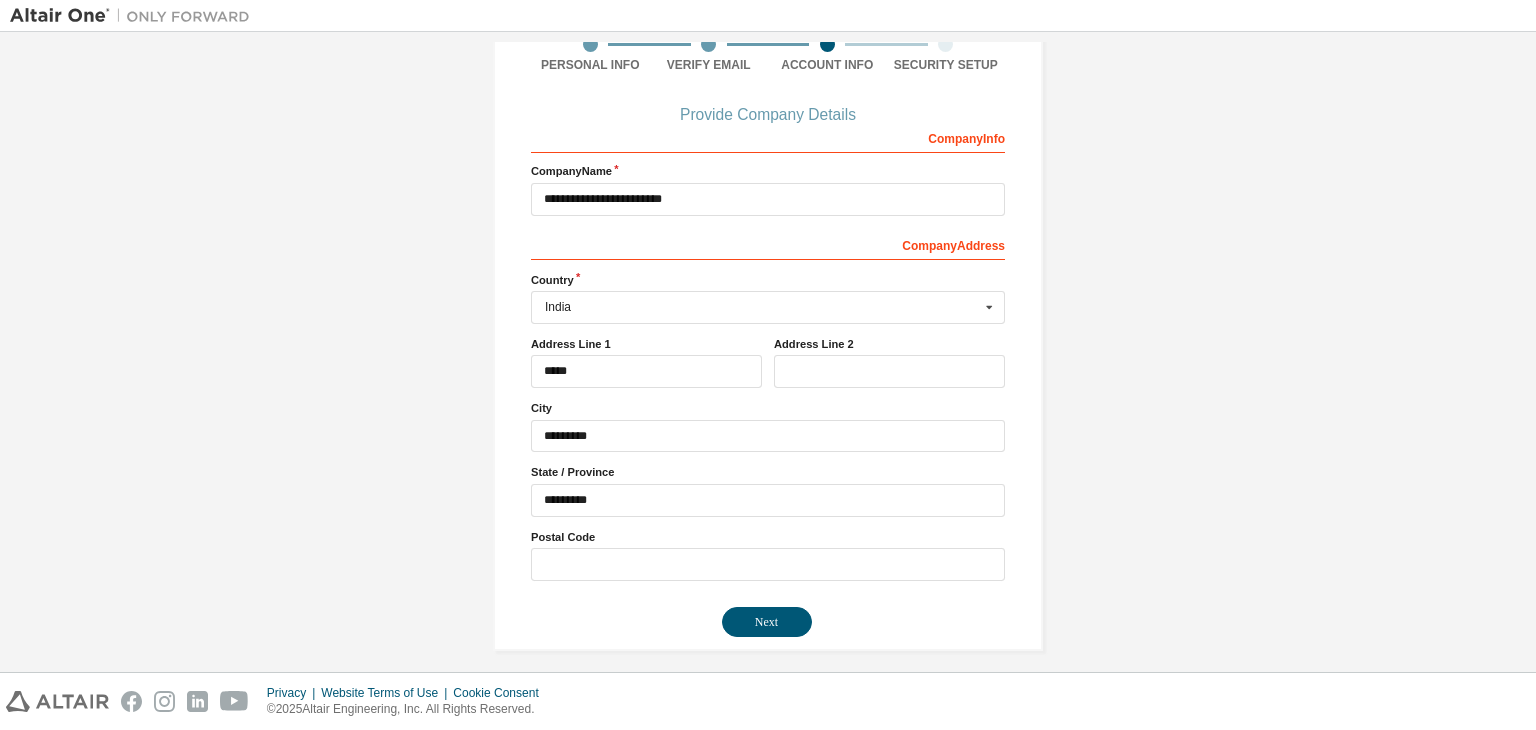 type 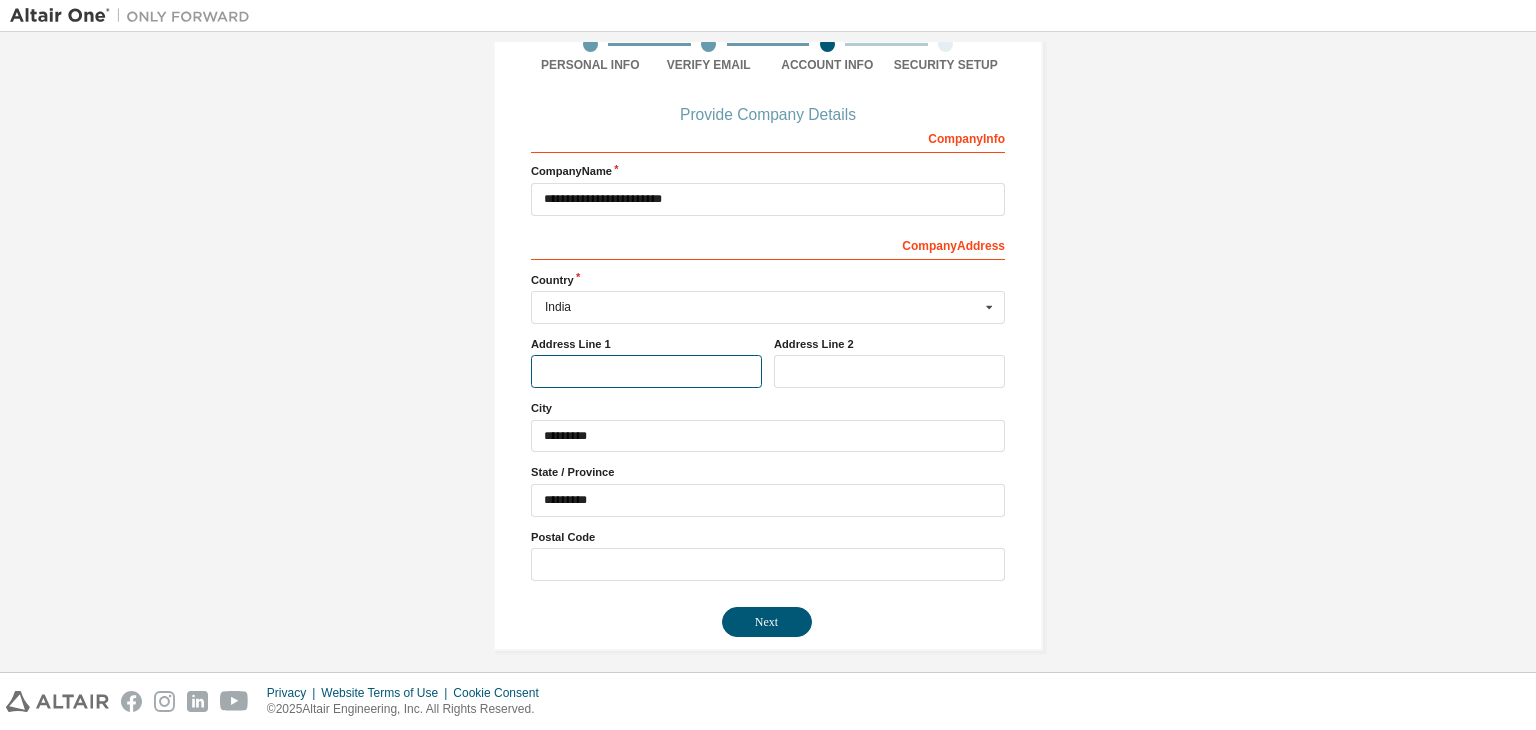 type 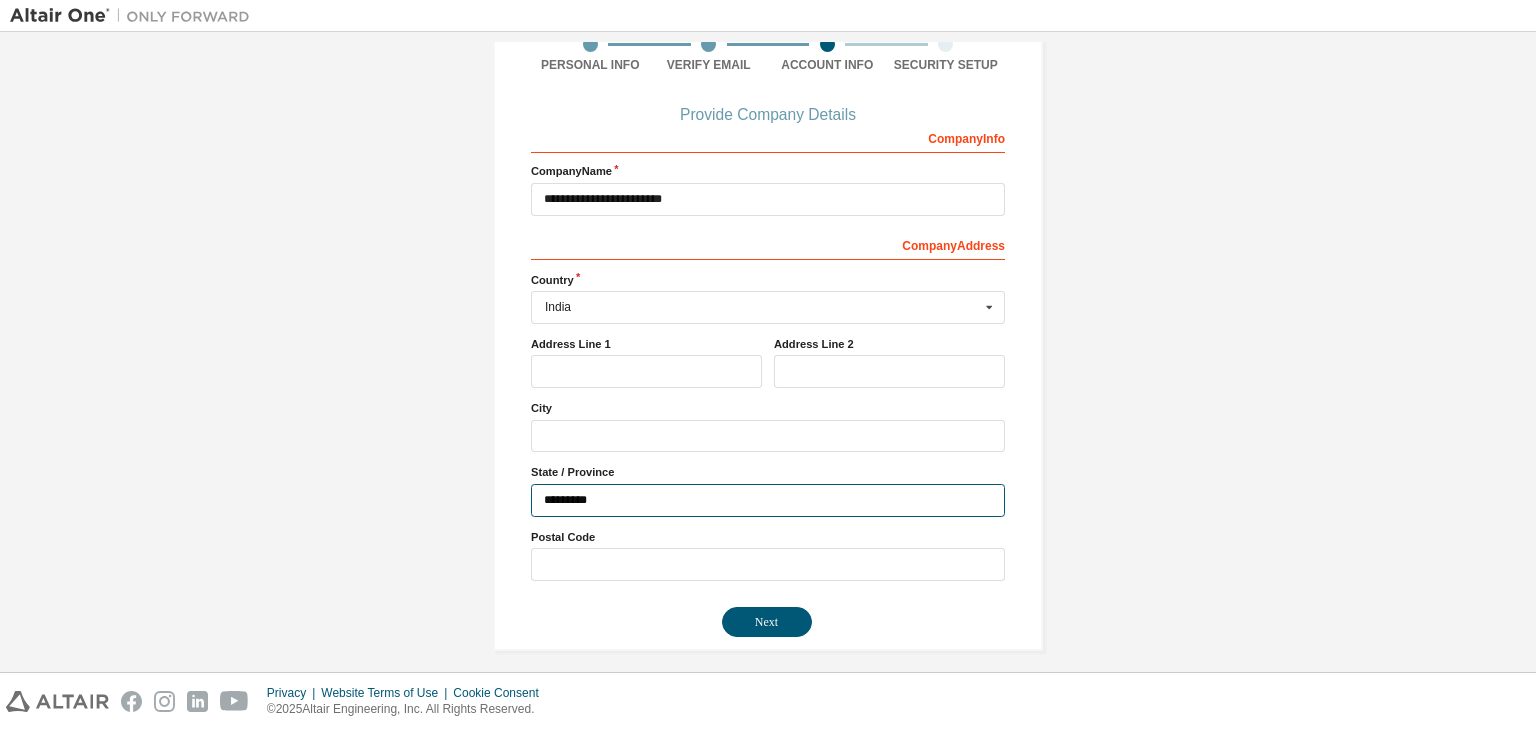 type 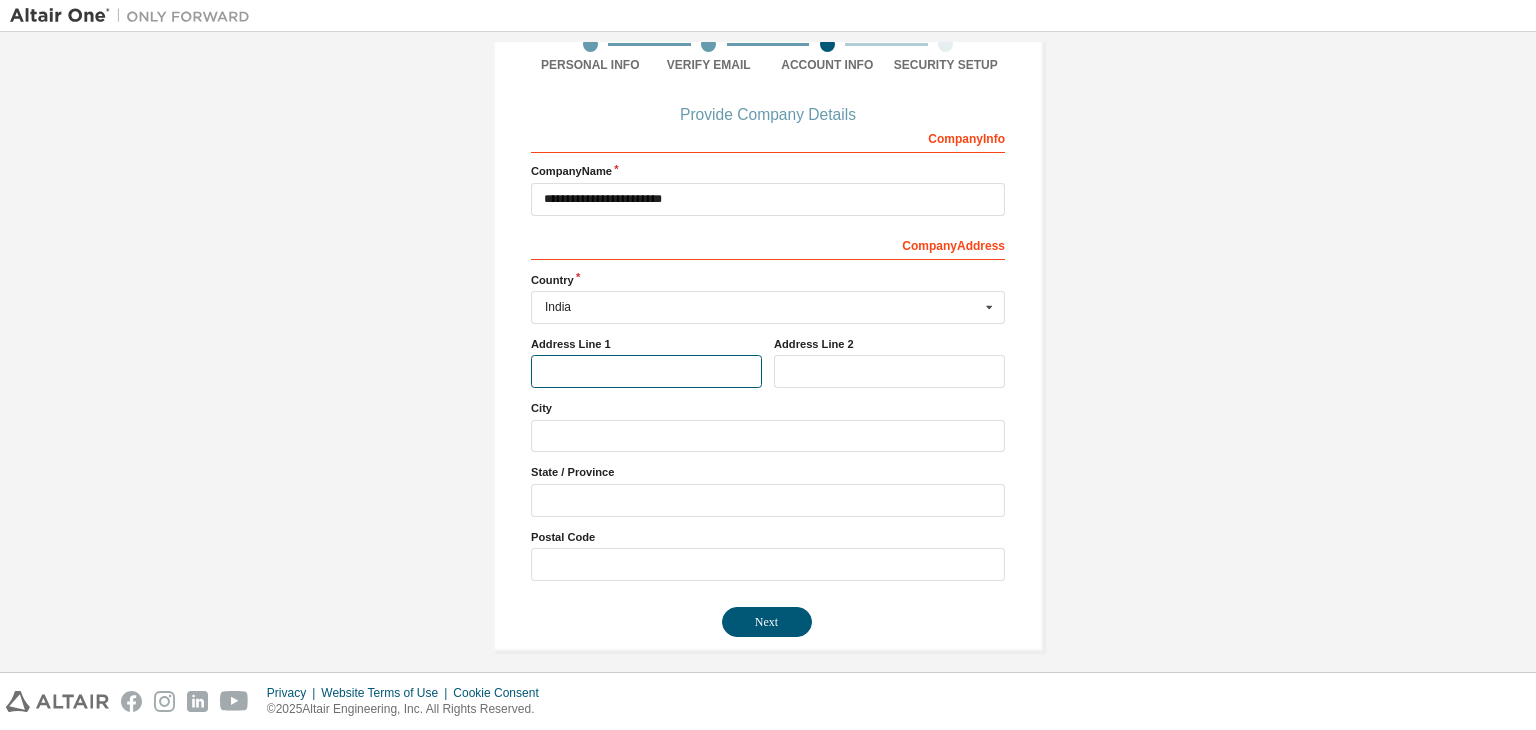 click at bounding box center (646, 371) 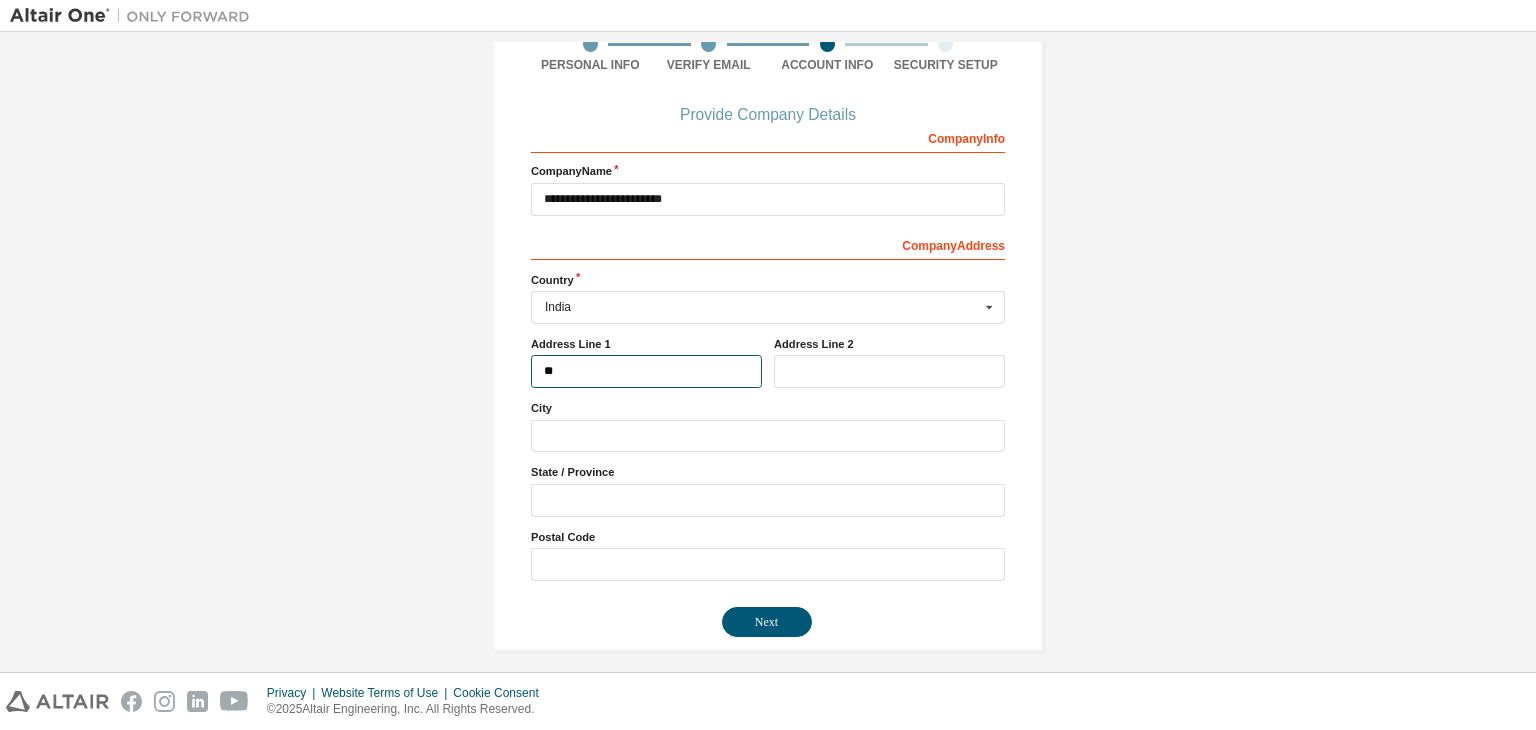 type on "*" 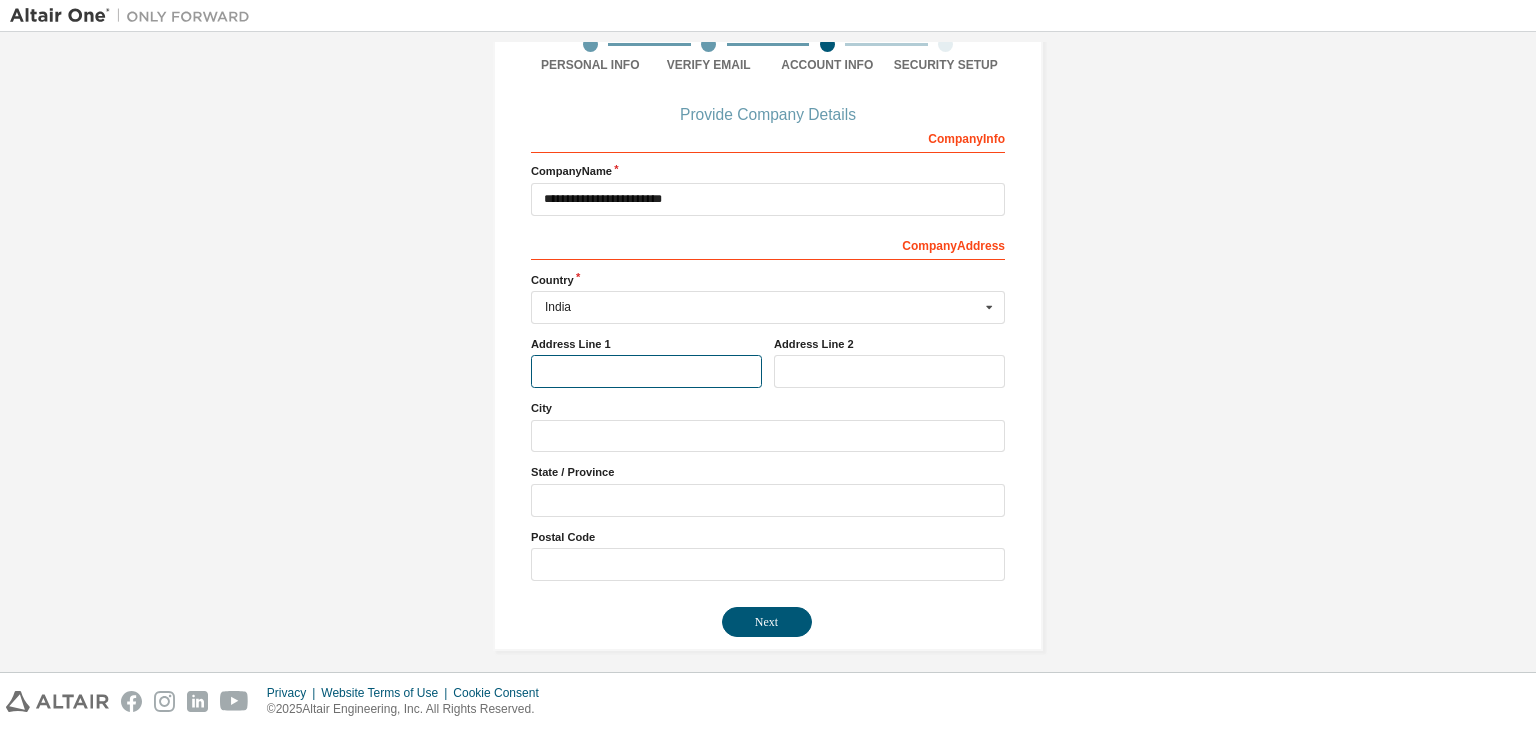 paste on "*********" 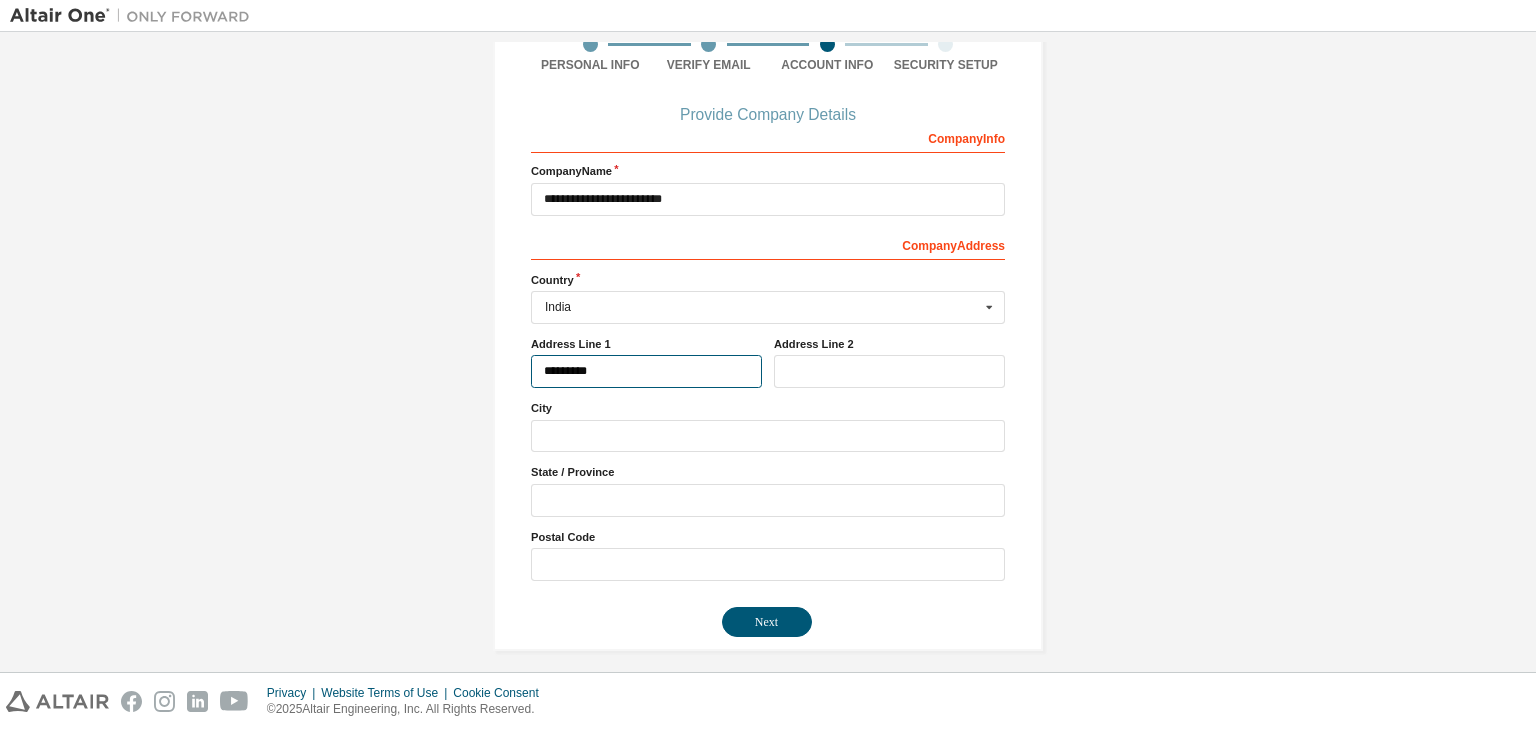 type on "*********" 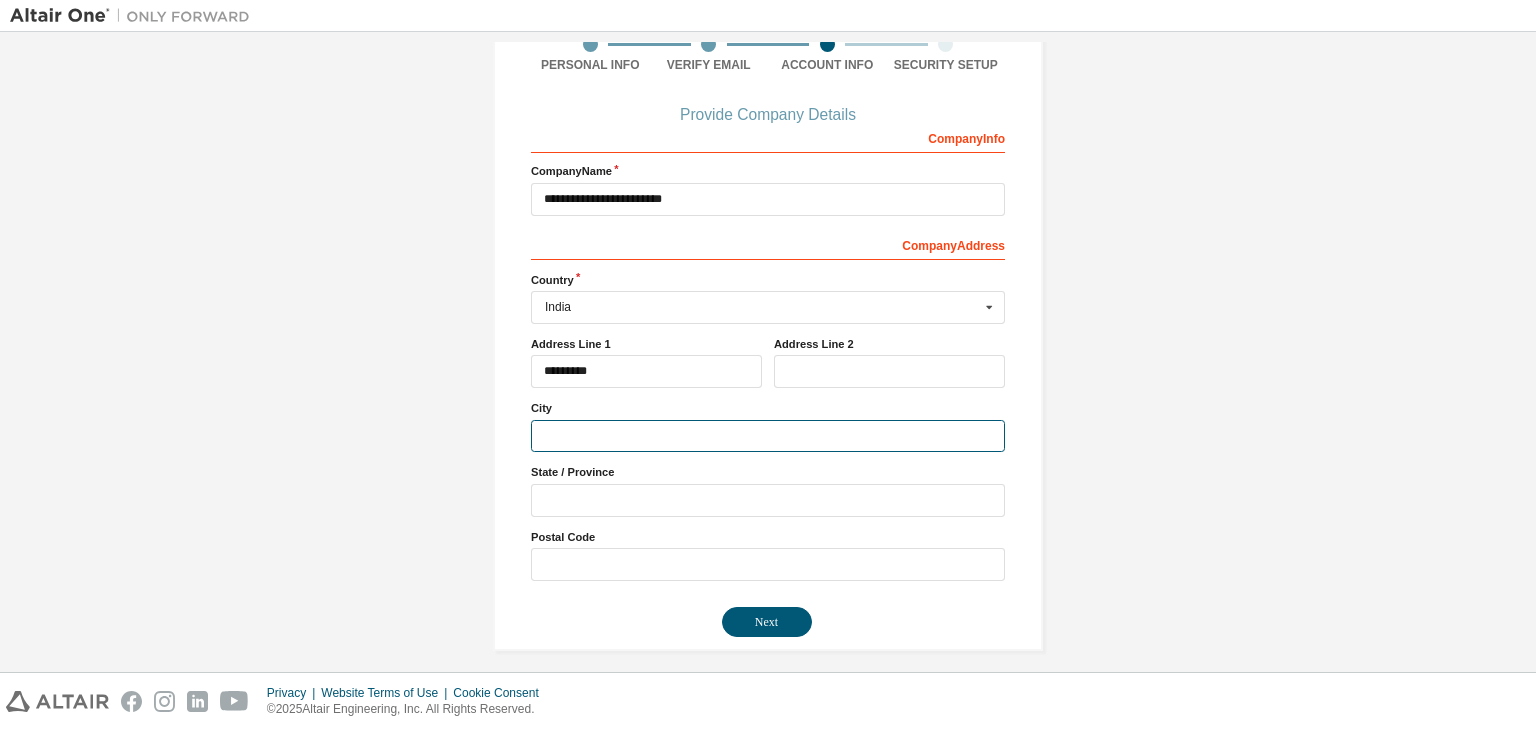 click at bounding box center (768, 436) 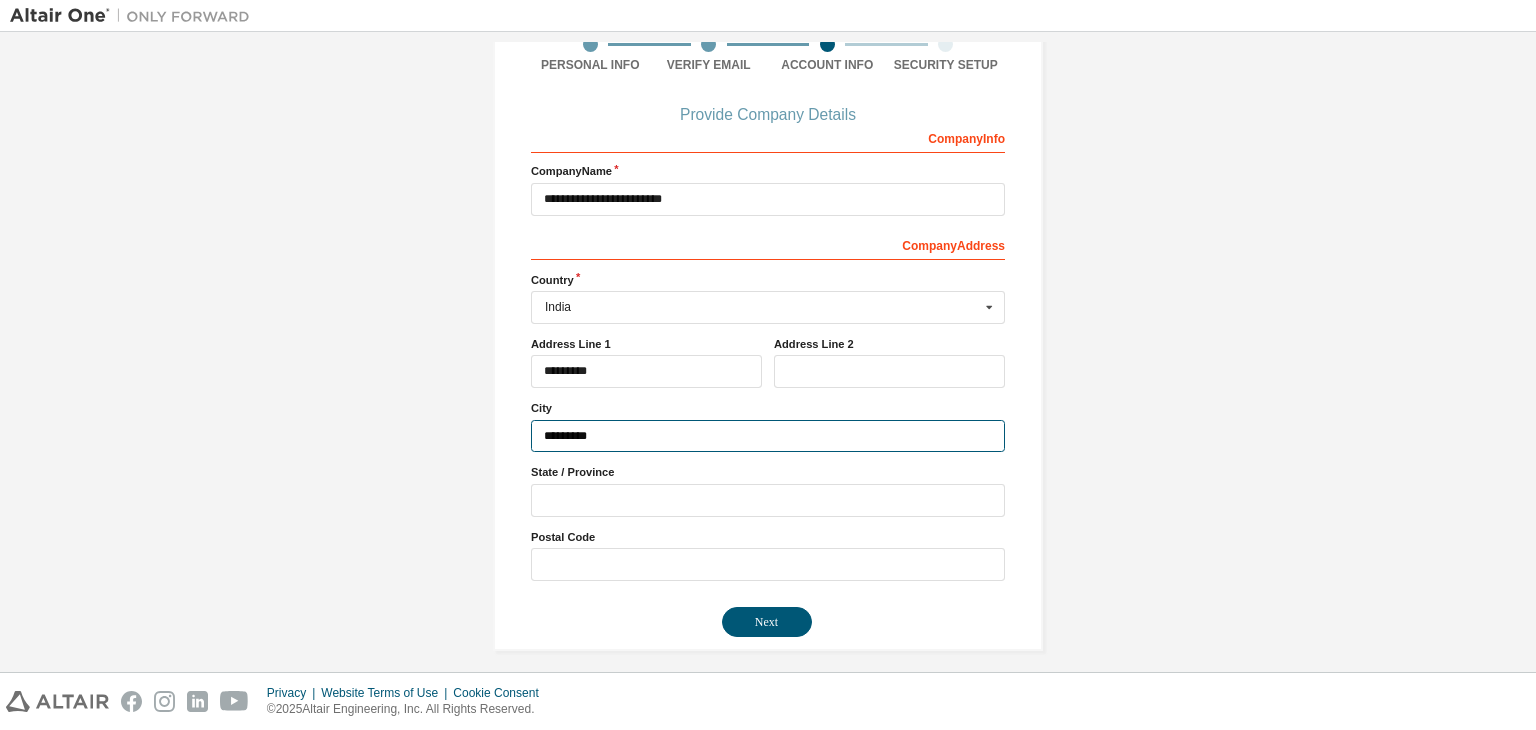 type on "*********" 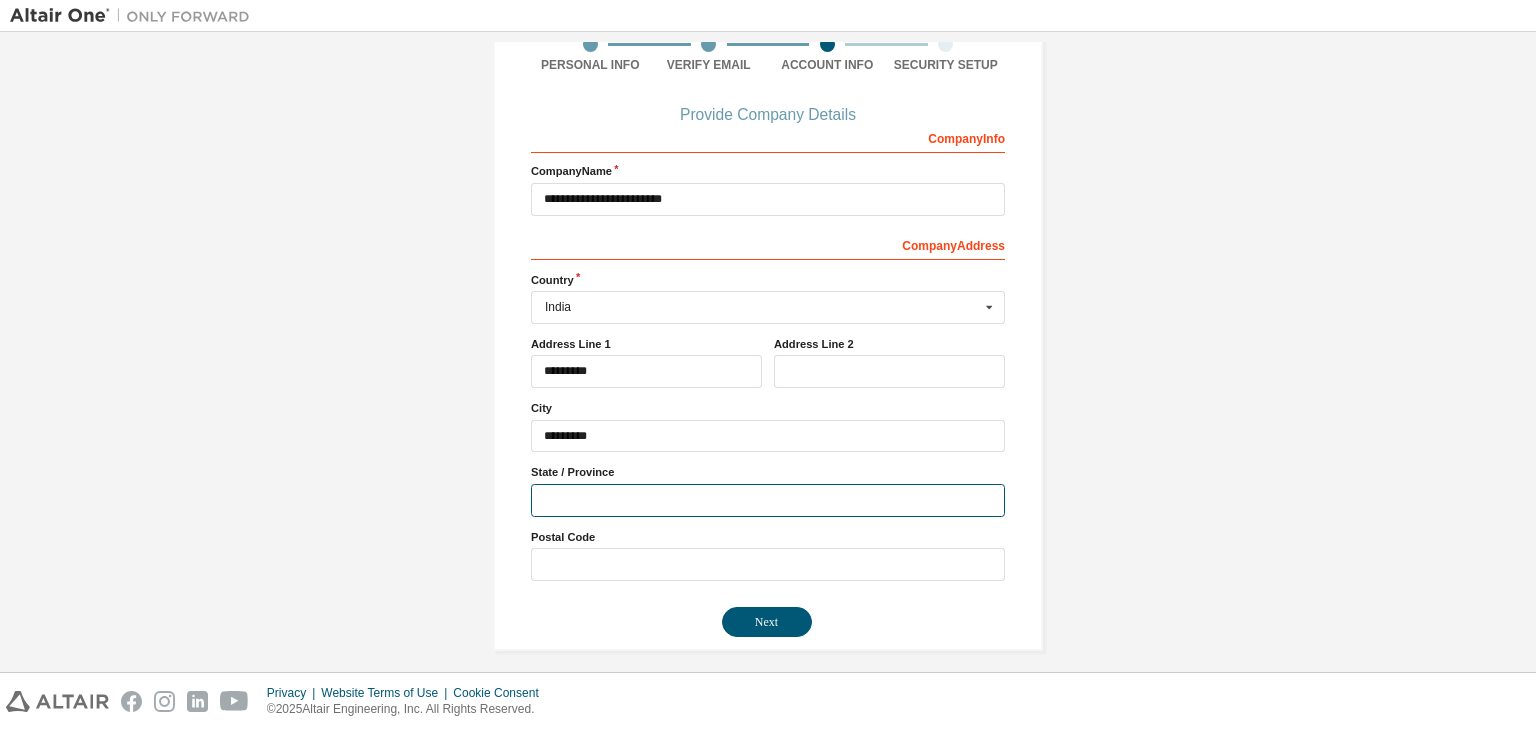 click at bounding box center [768, 500] 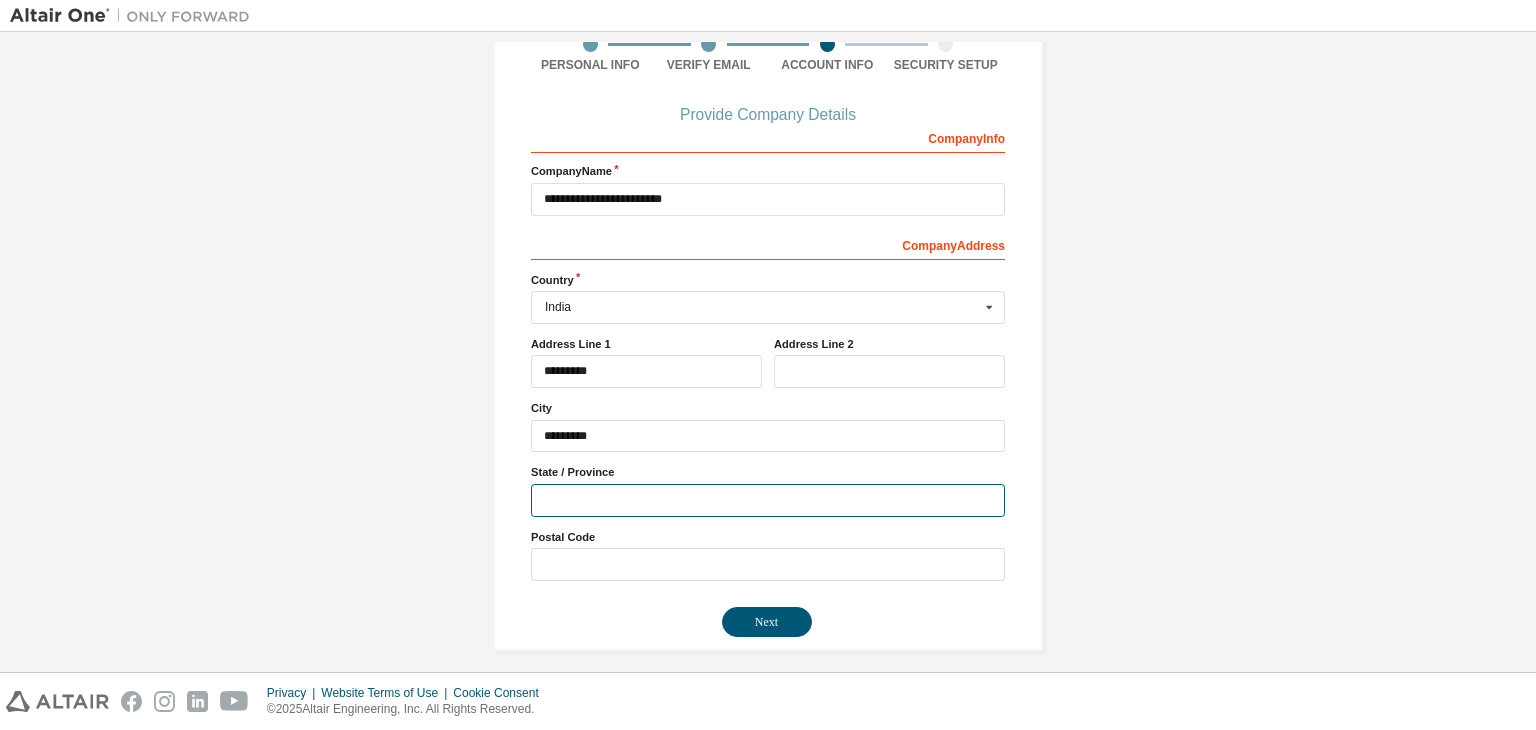 type on "*********" 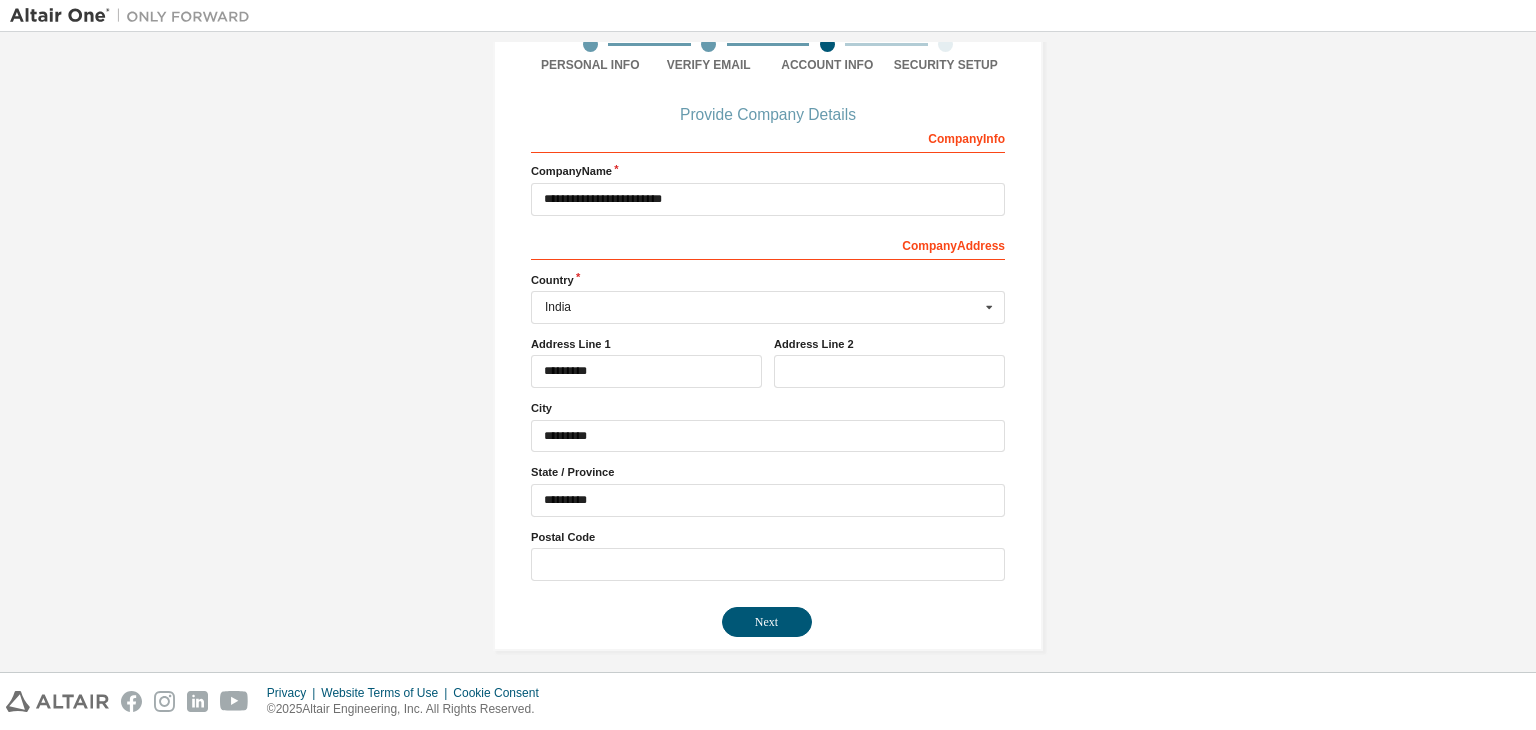 type on "***" 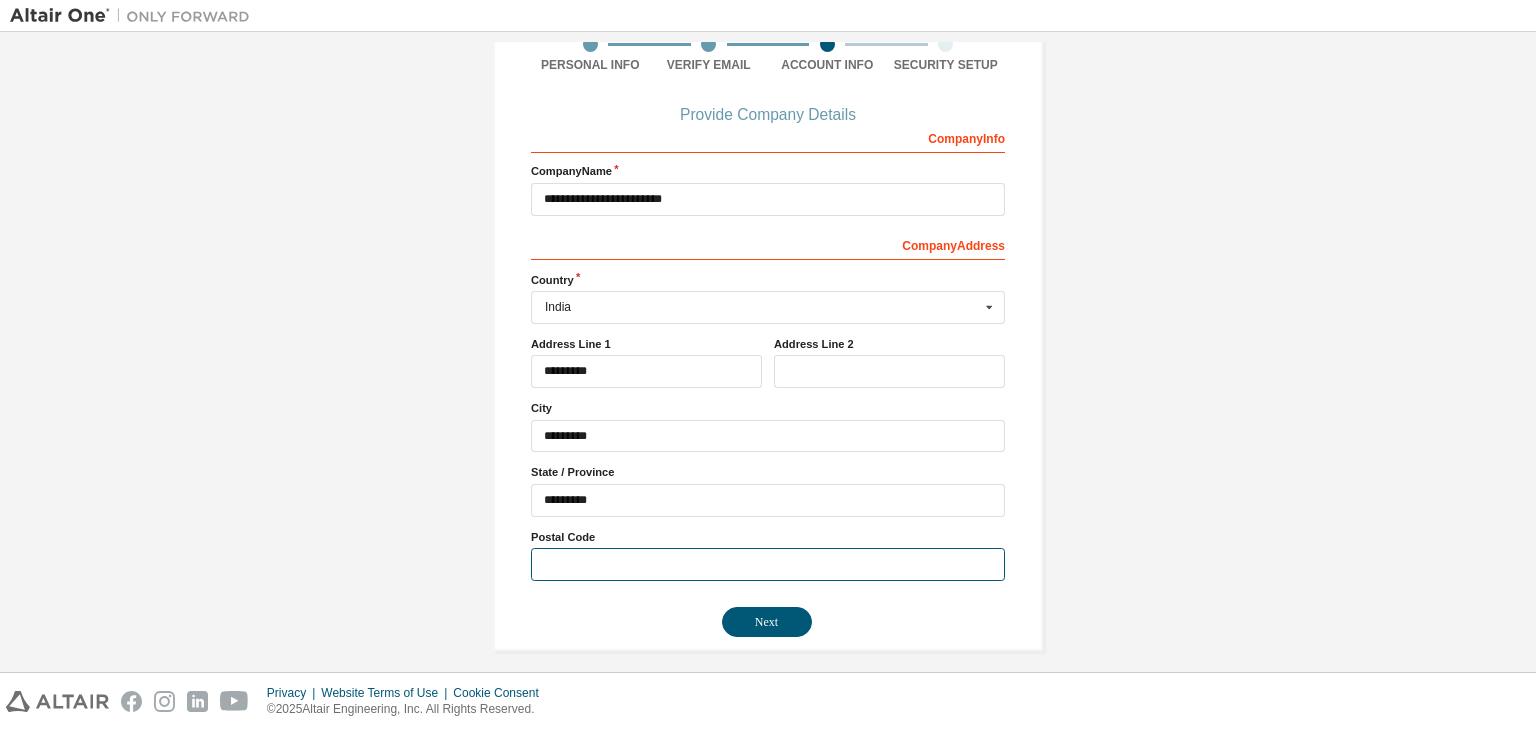type on "******" 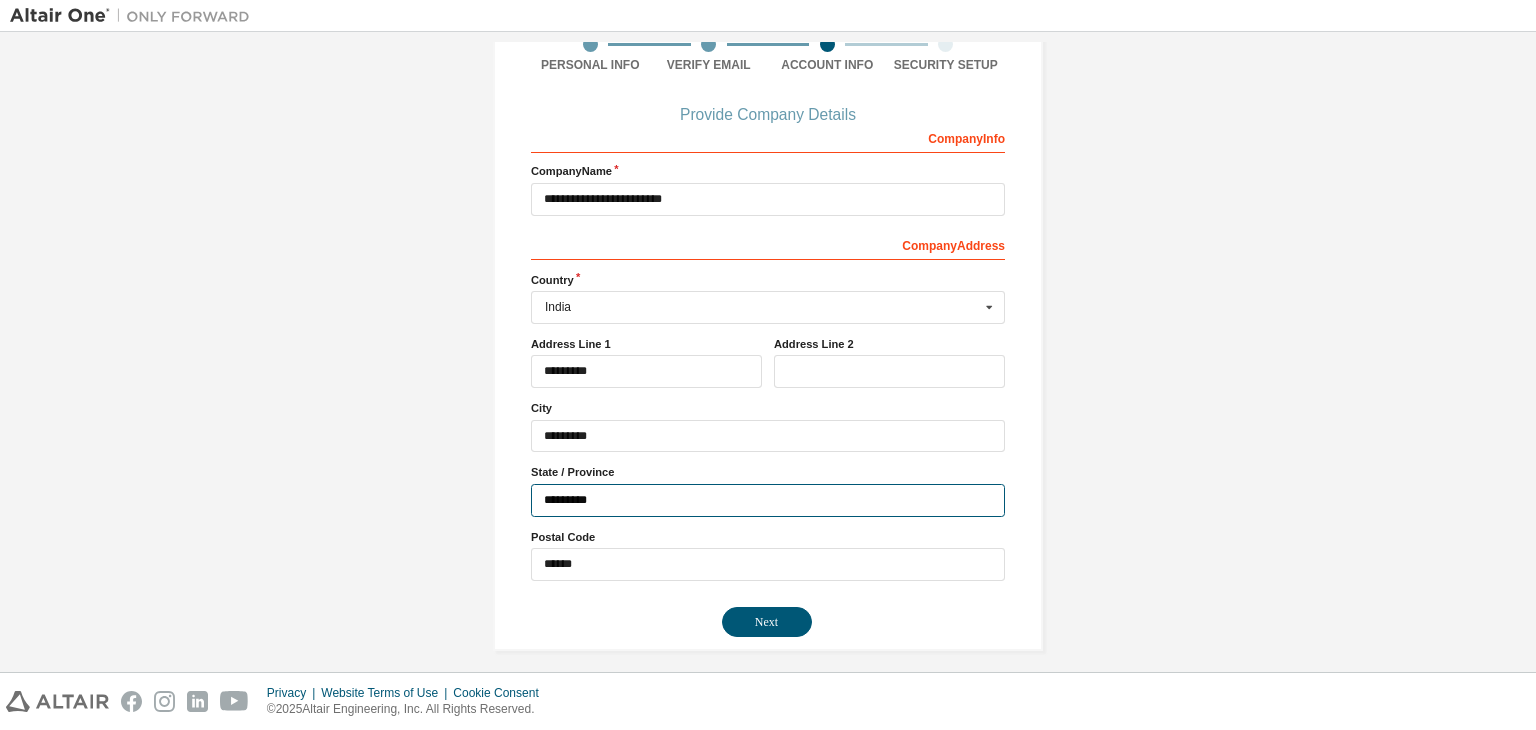 type on "***" 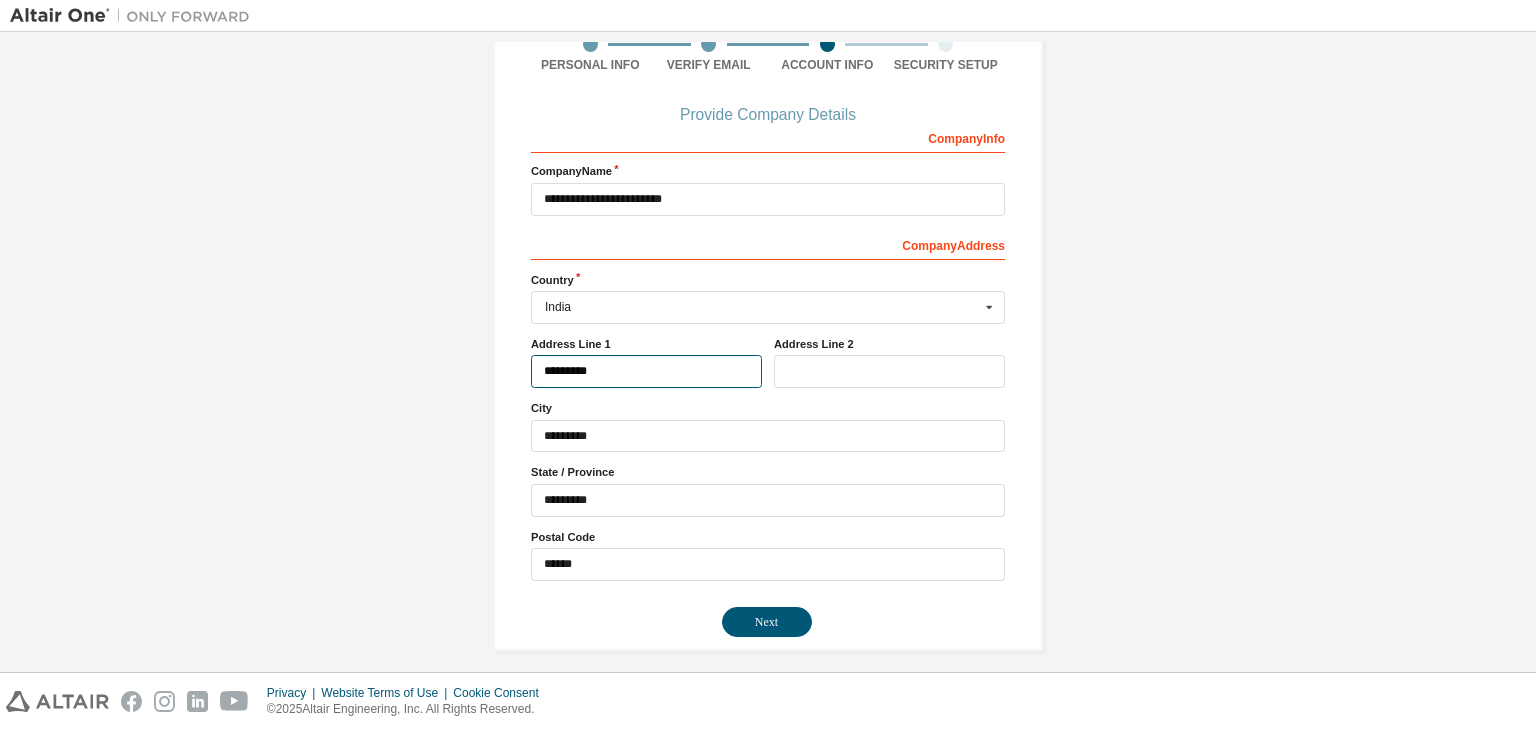 click on "*********" at bounding box center [646, 371] 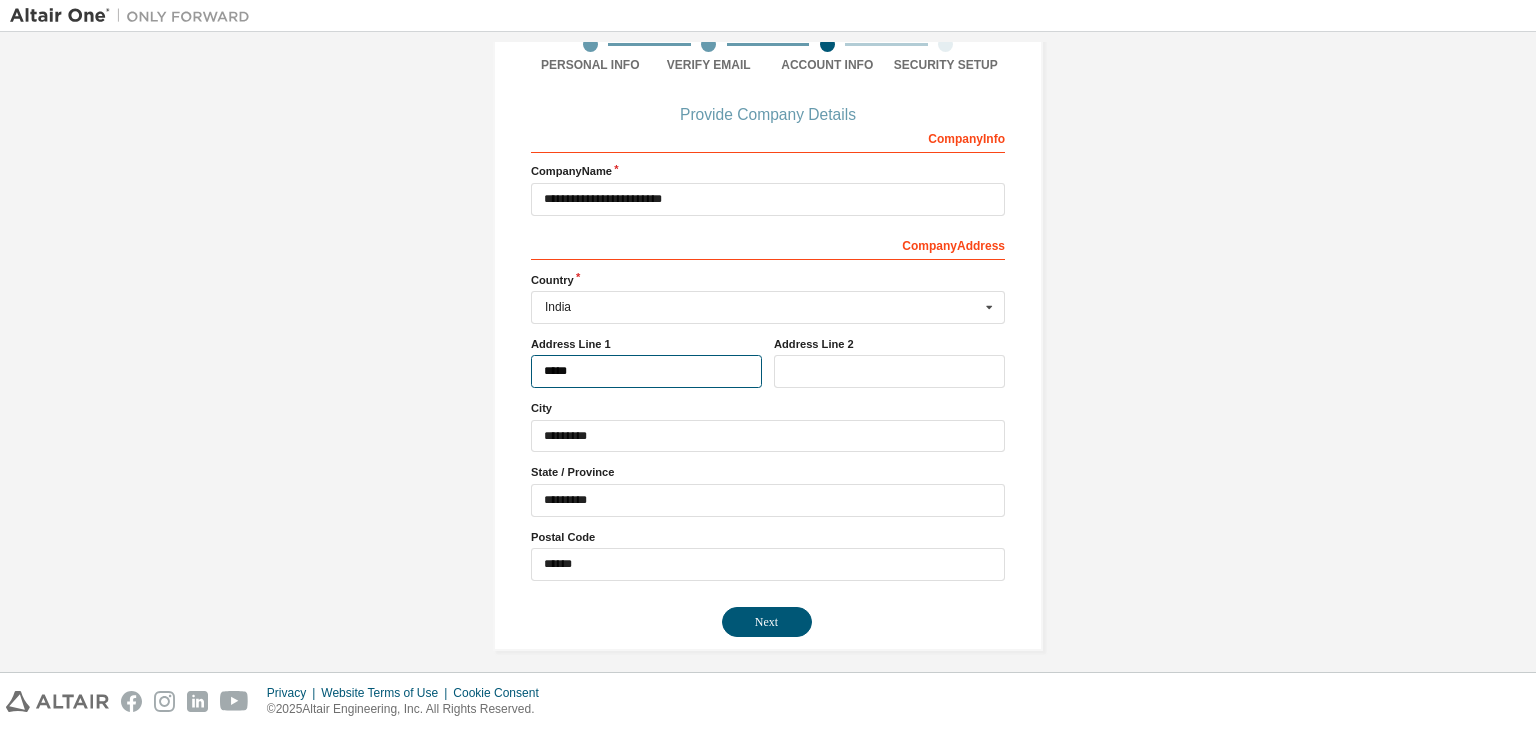 type on "*****" 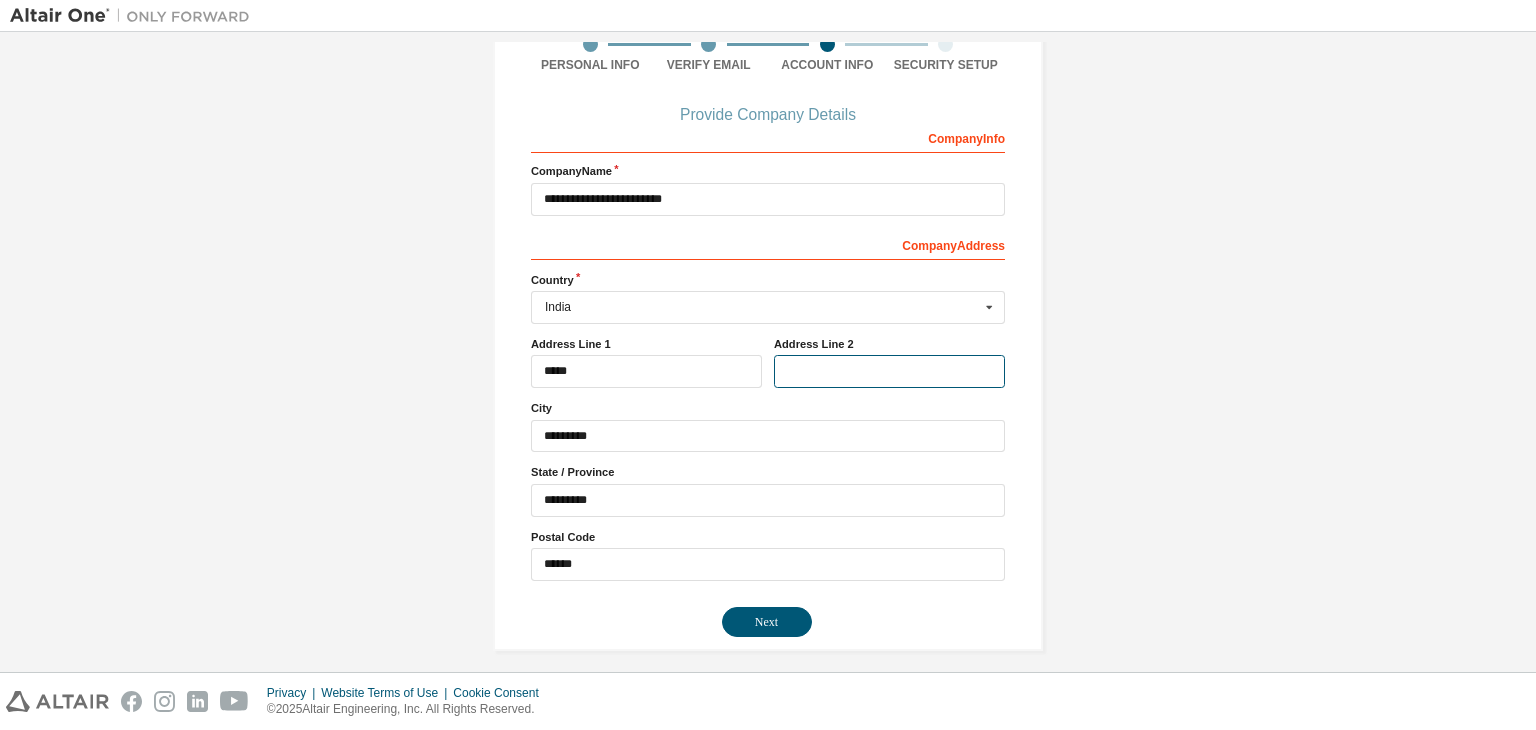 click at bounding box center [889, 371] 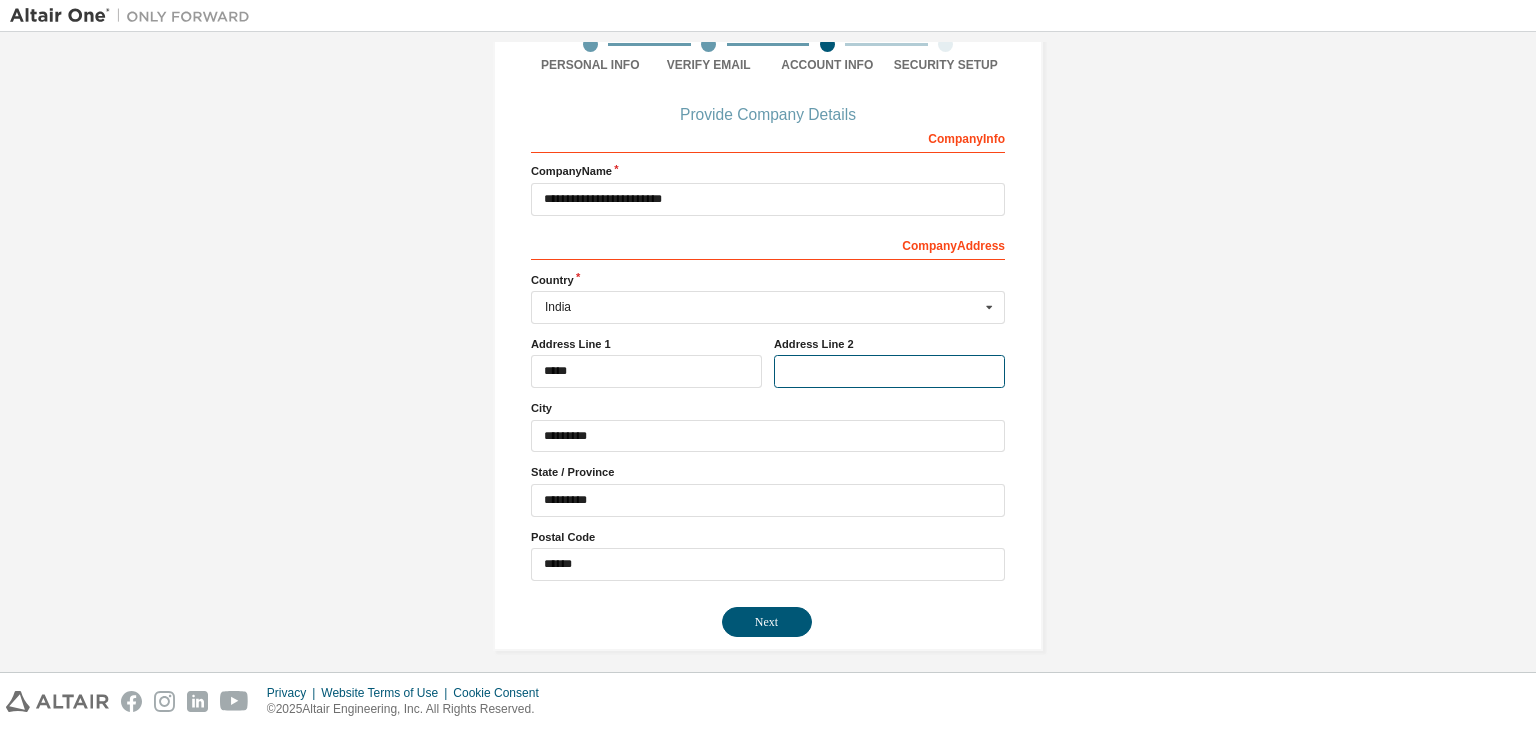 type on "*" 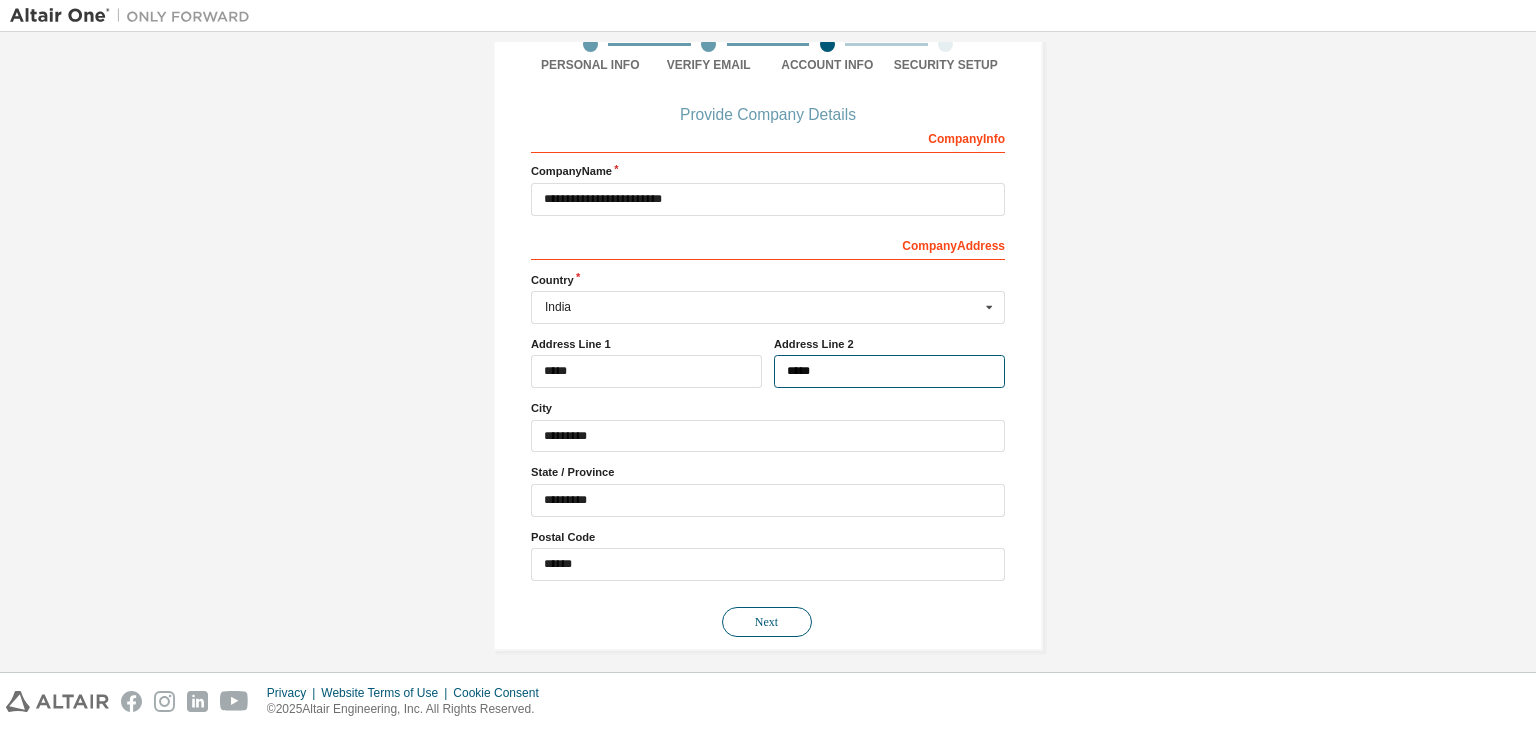 type on "*****" 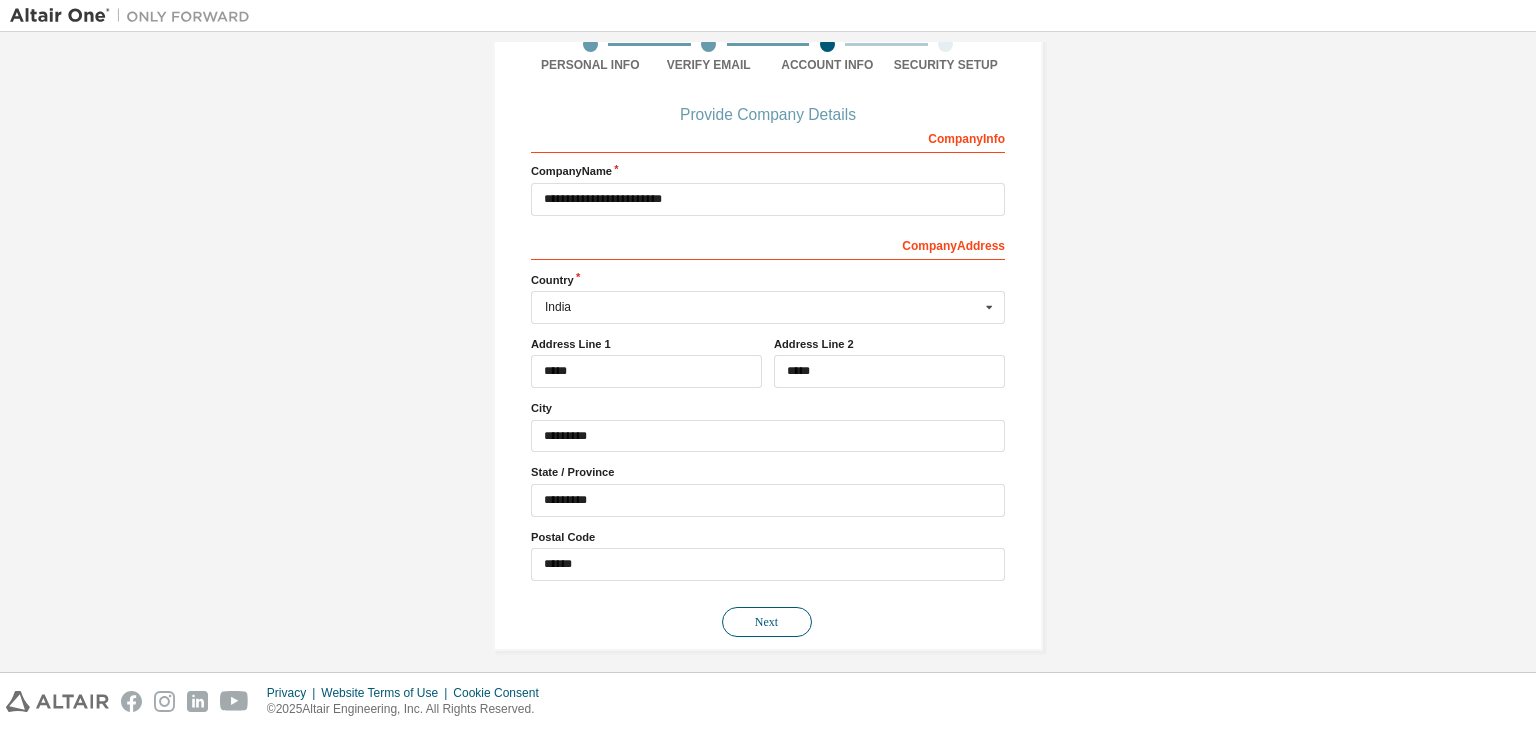 click on "Next" at bounding box center [767, 622] 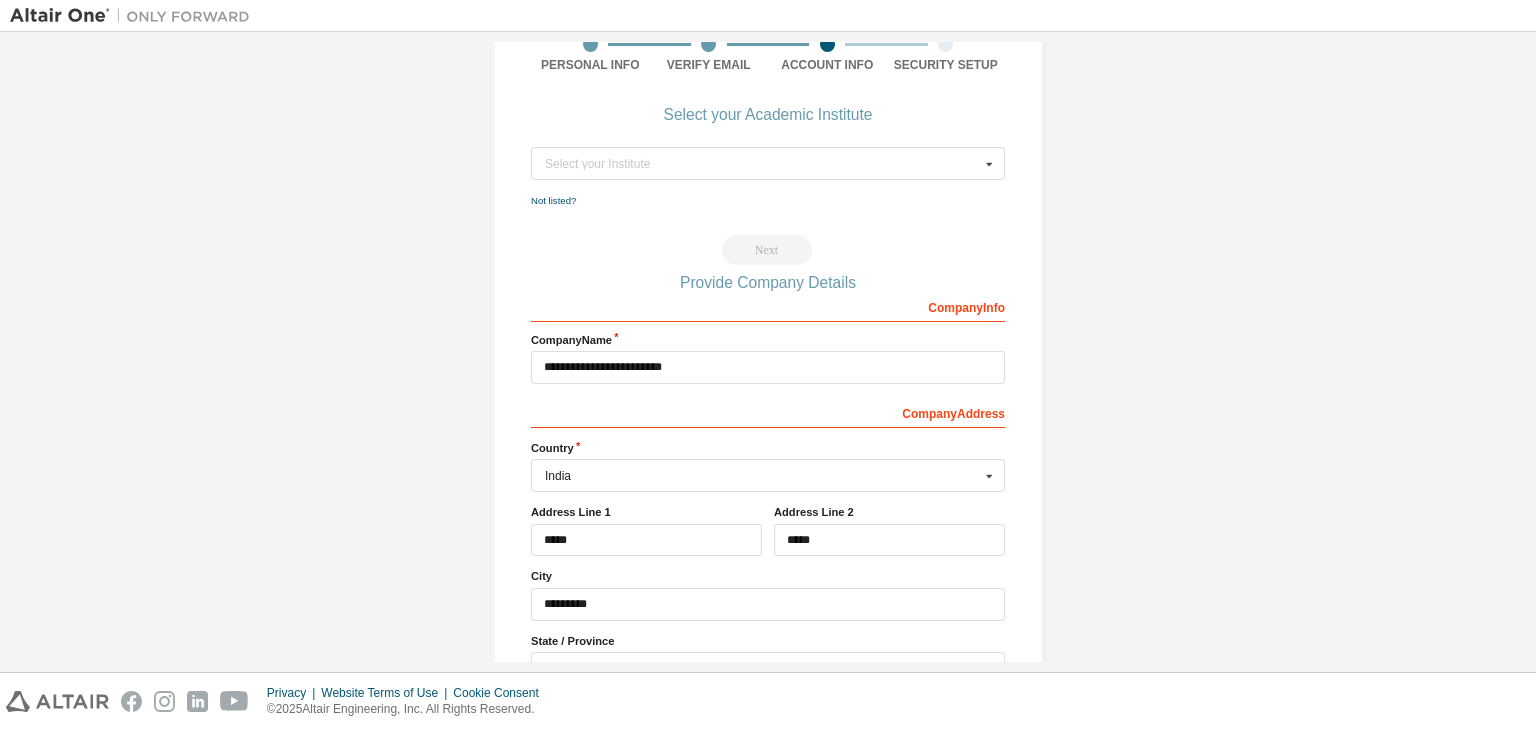 scroll, scrollTop: 0, scrollLeft: 0, axis: both 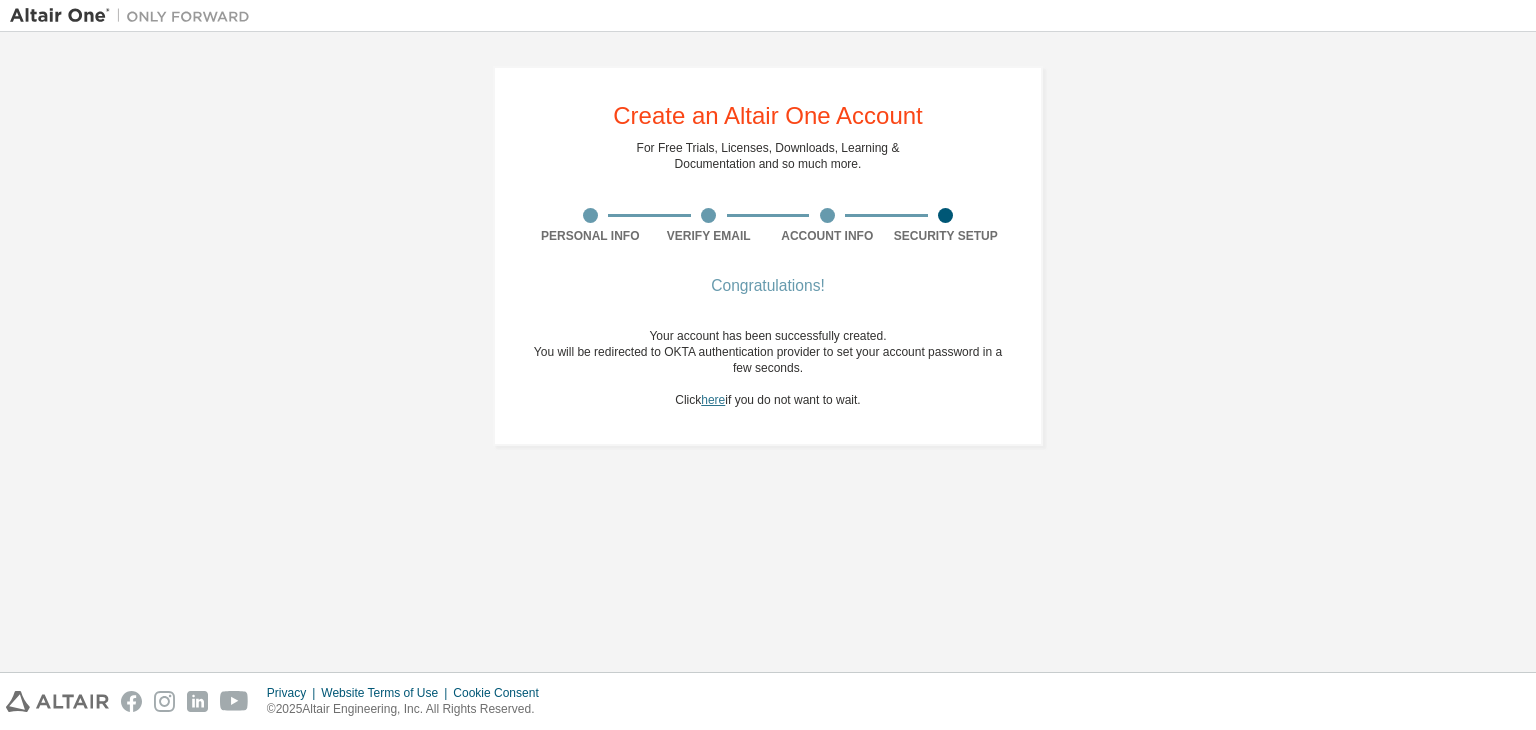 click on "here" at bounding box center (713, 400) 